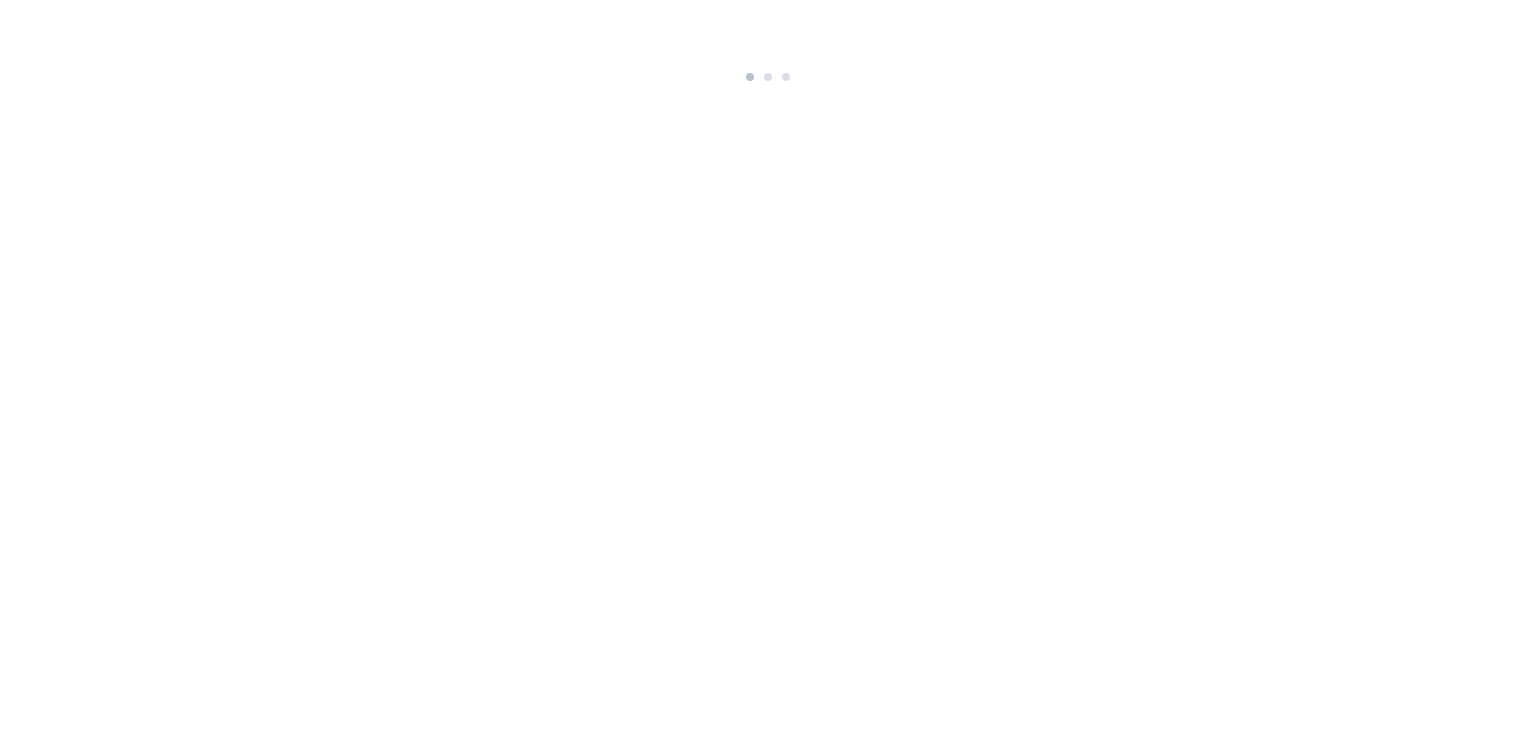 scroll, scrollTop: 0, scrollLeft: 0, axis: both 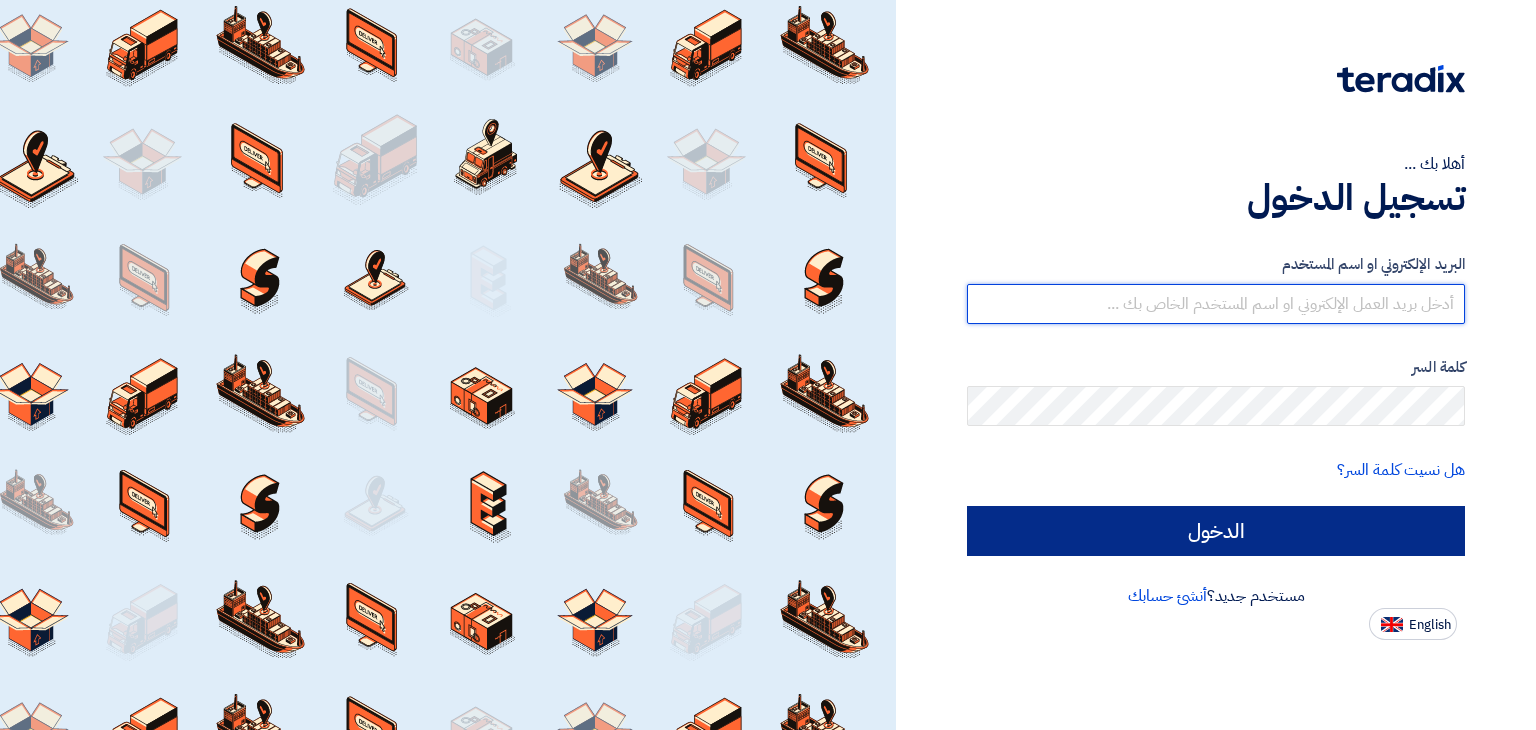 type on "adel.hamed@example.com" 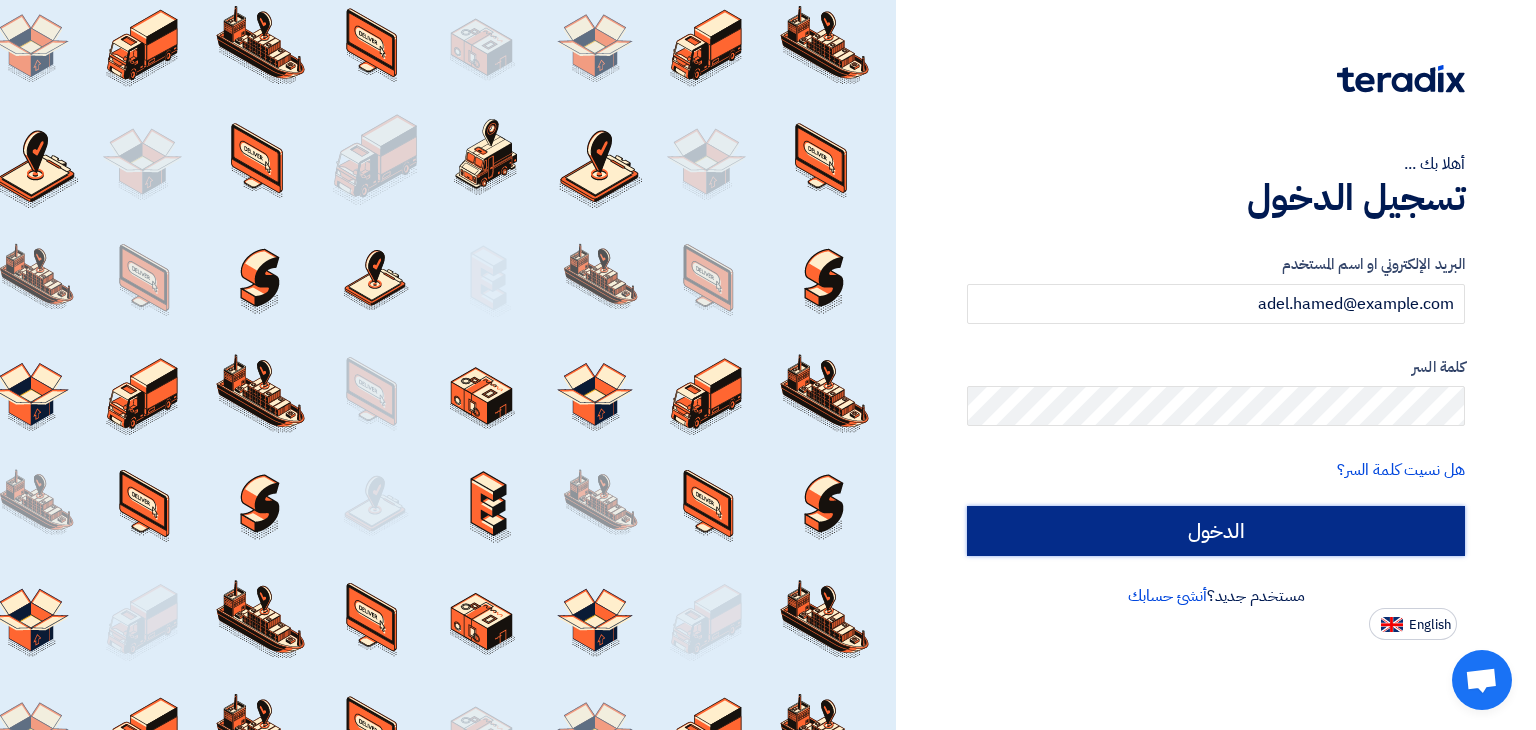 click on "الدخول" 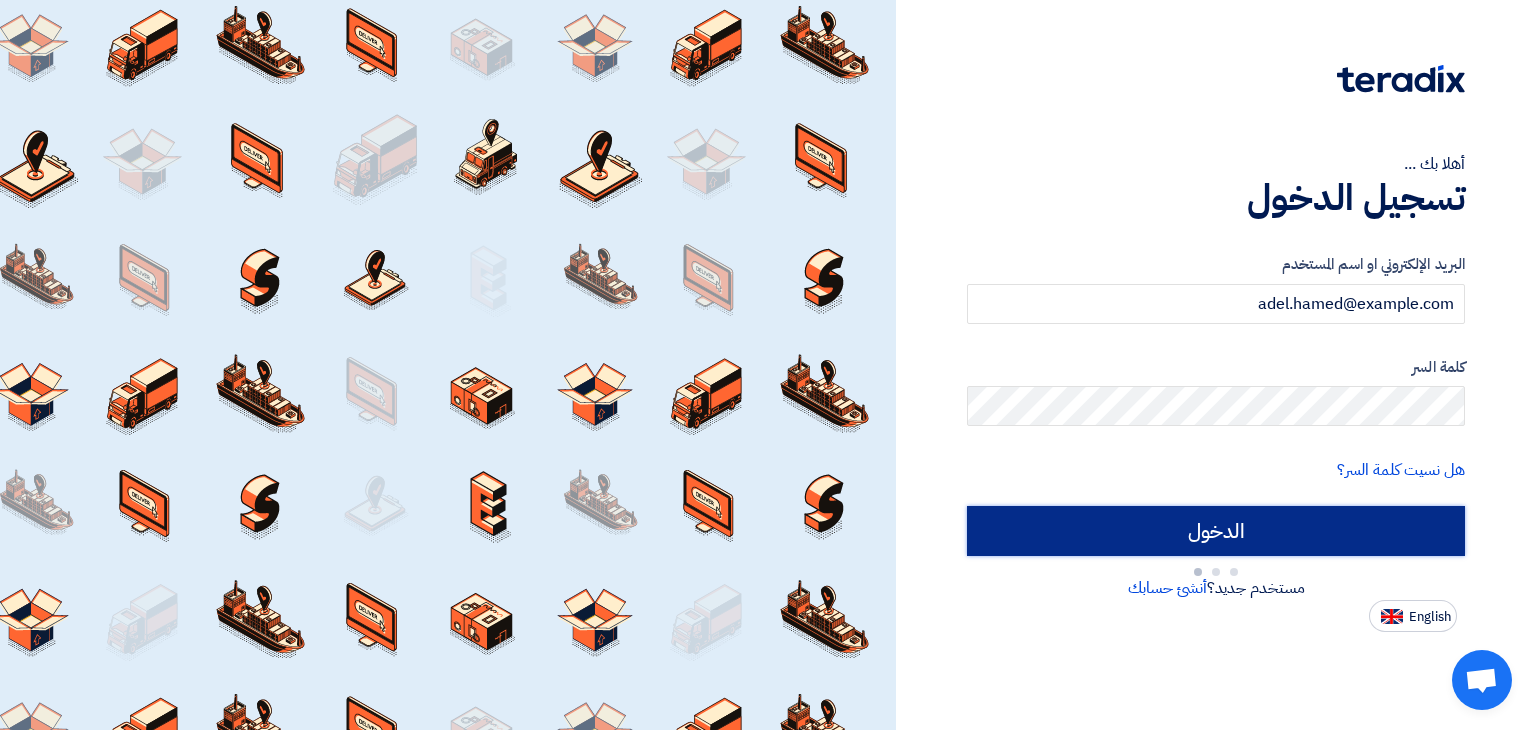 type on "Sign in" 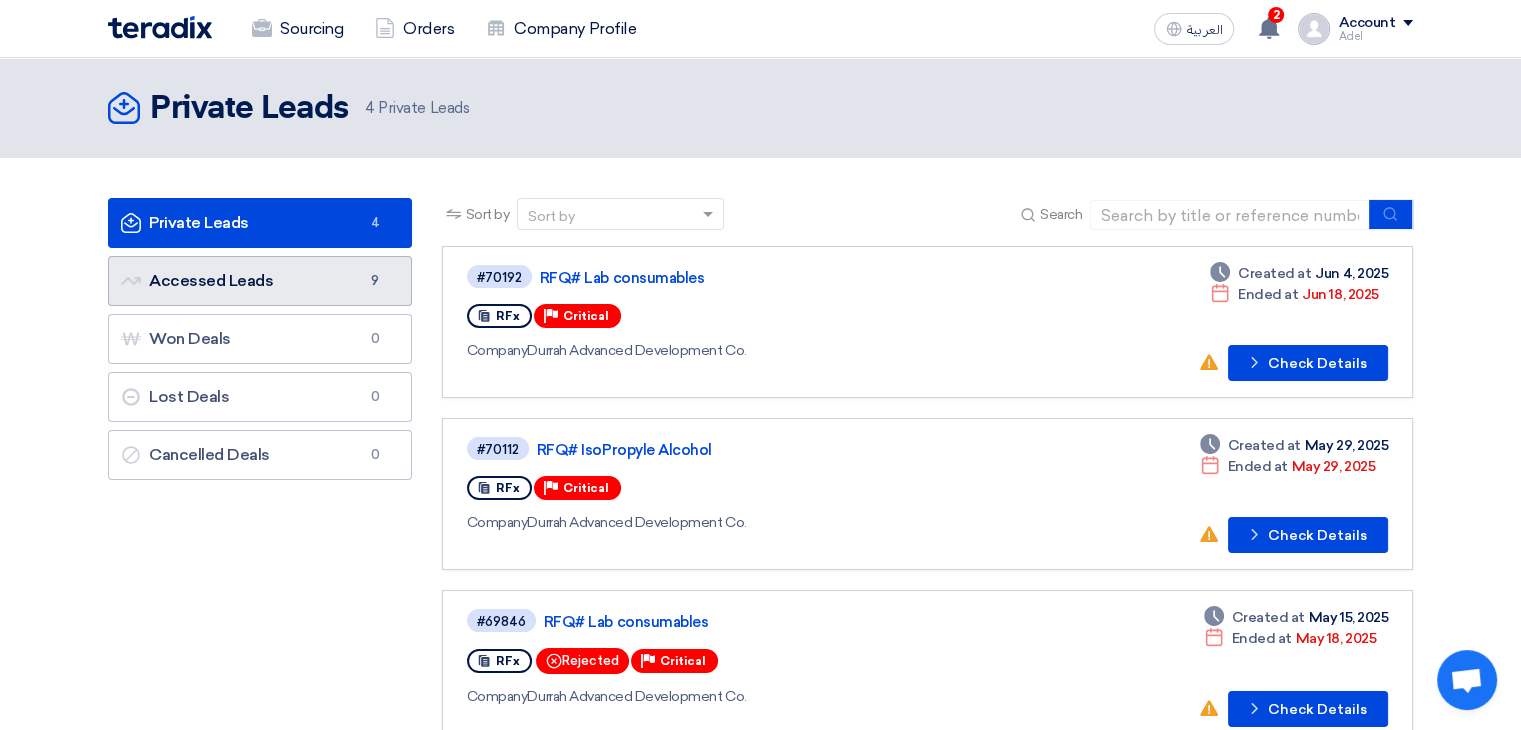 click on "Accessed Leads
Accessed Leads
9" 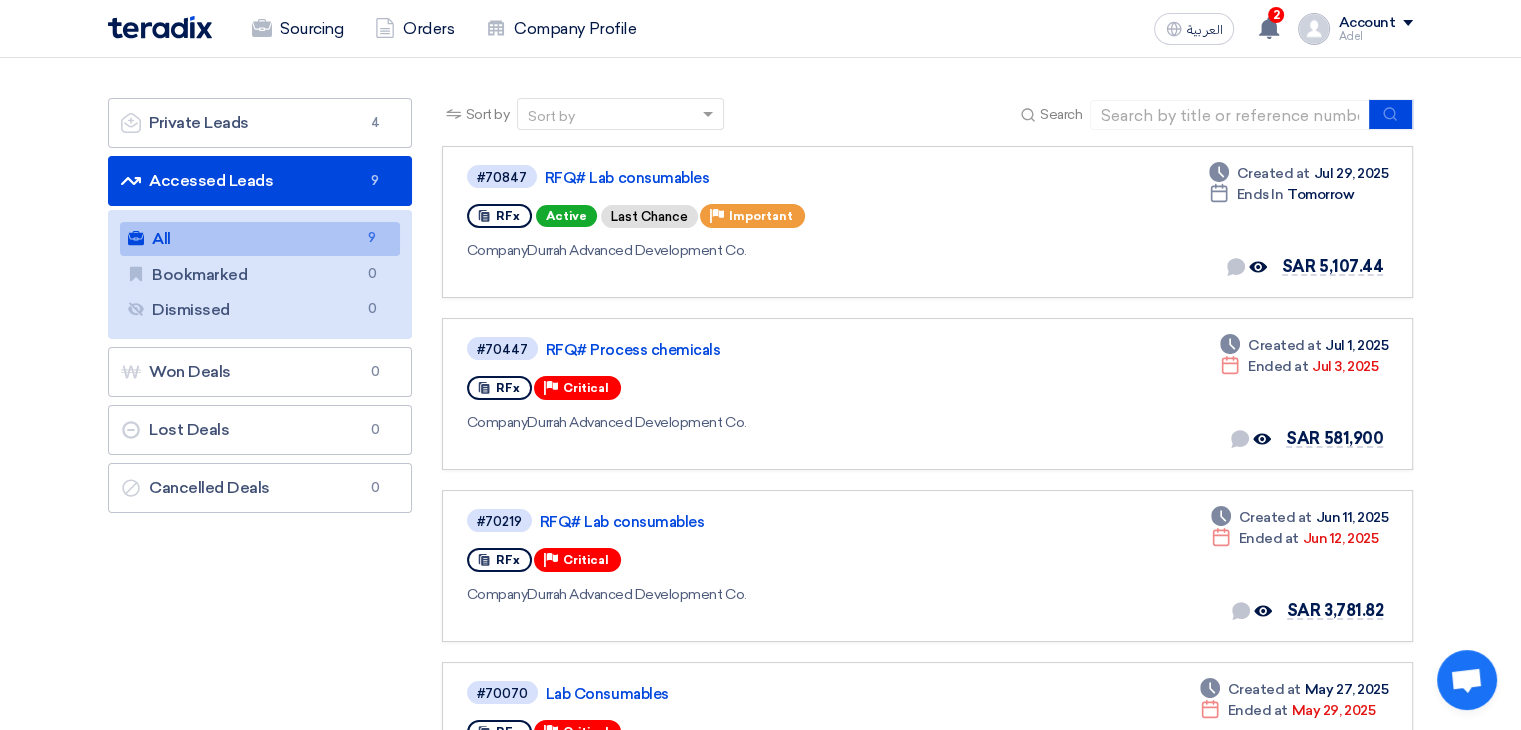 scroll, scrollTop: 0, scrollLeft: 0, axis: both 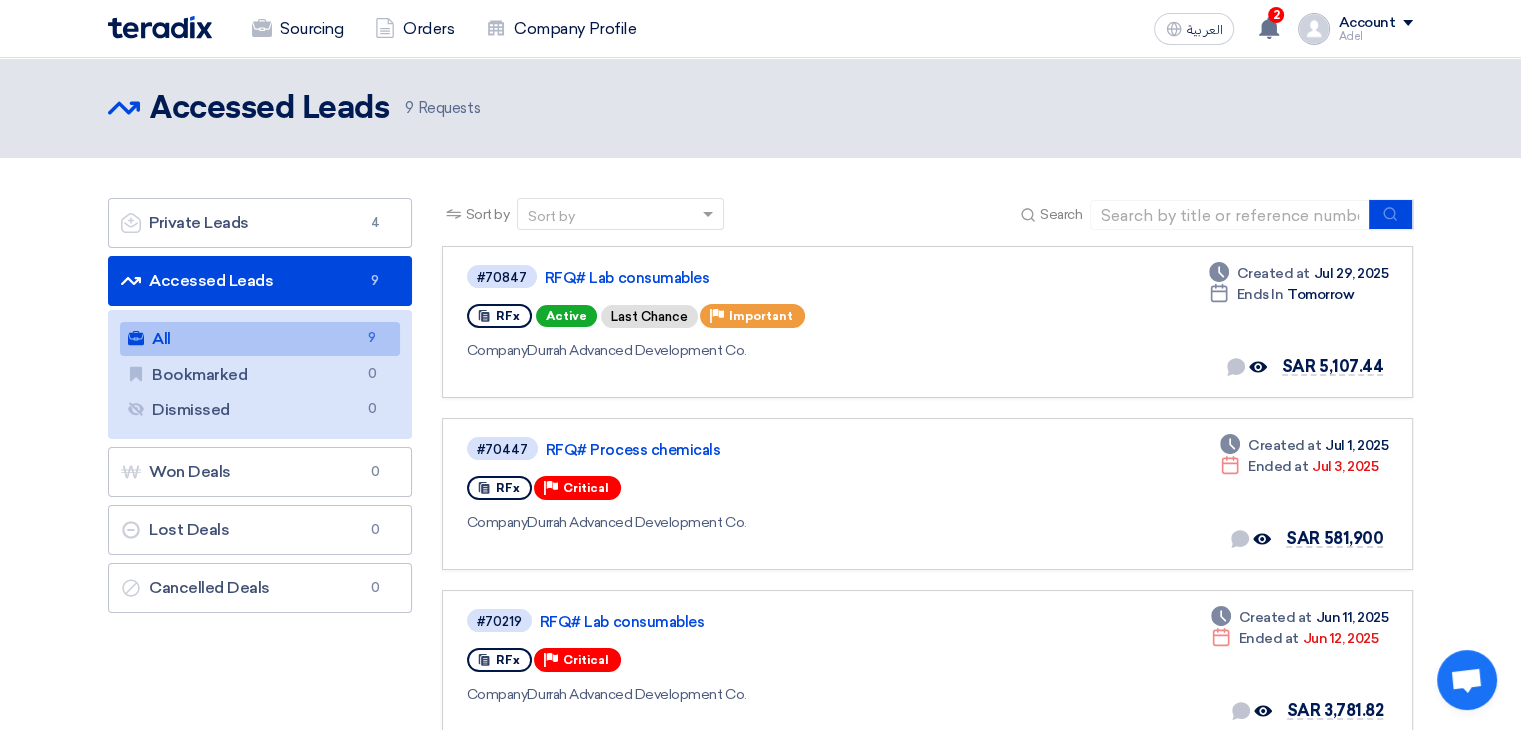 click on "9
Requests" 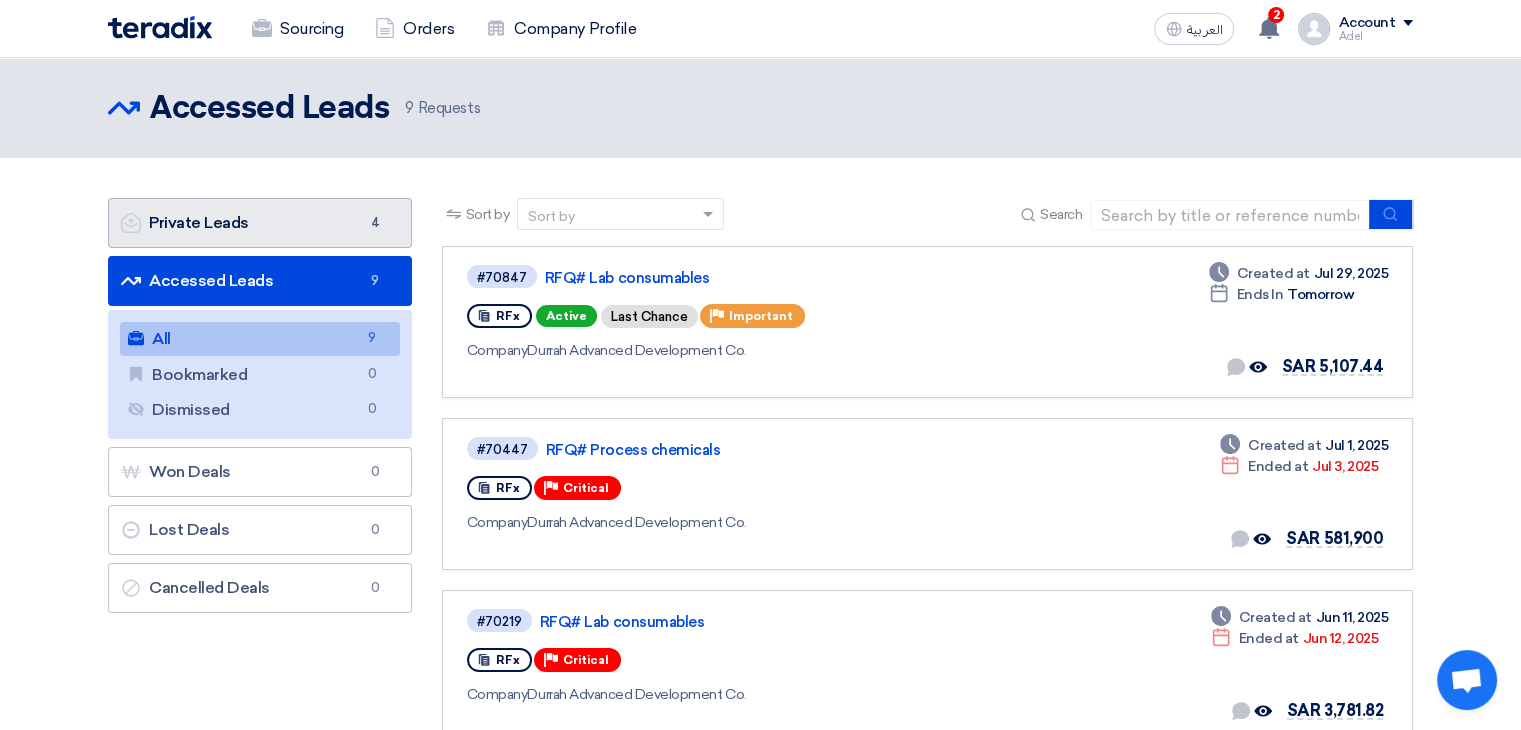 click on "Private Leads
Private Leads
4" 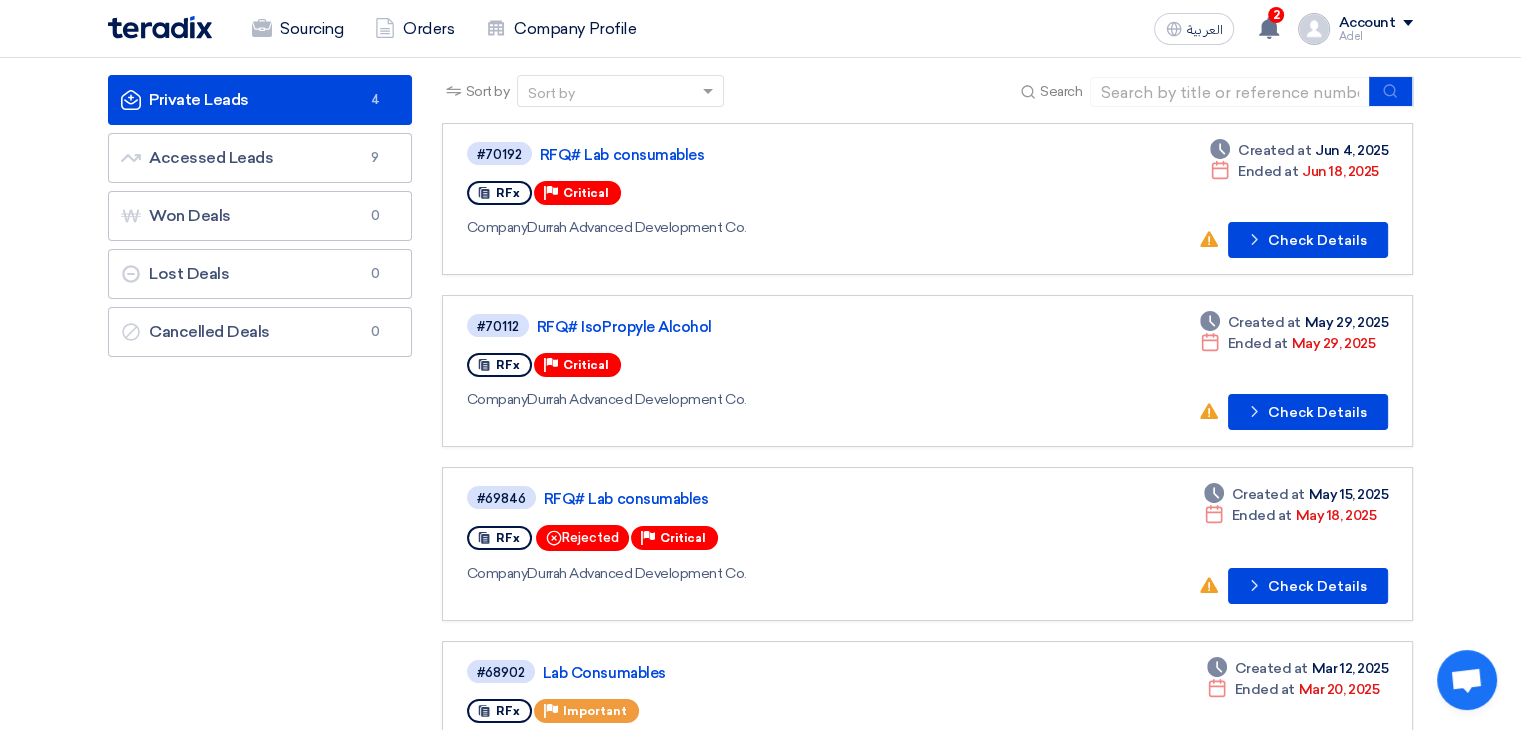 scroll, scrollTop: 0, scrollLeft: 0, axis: both 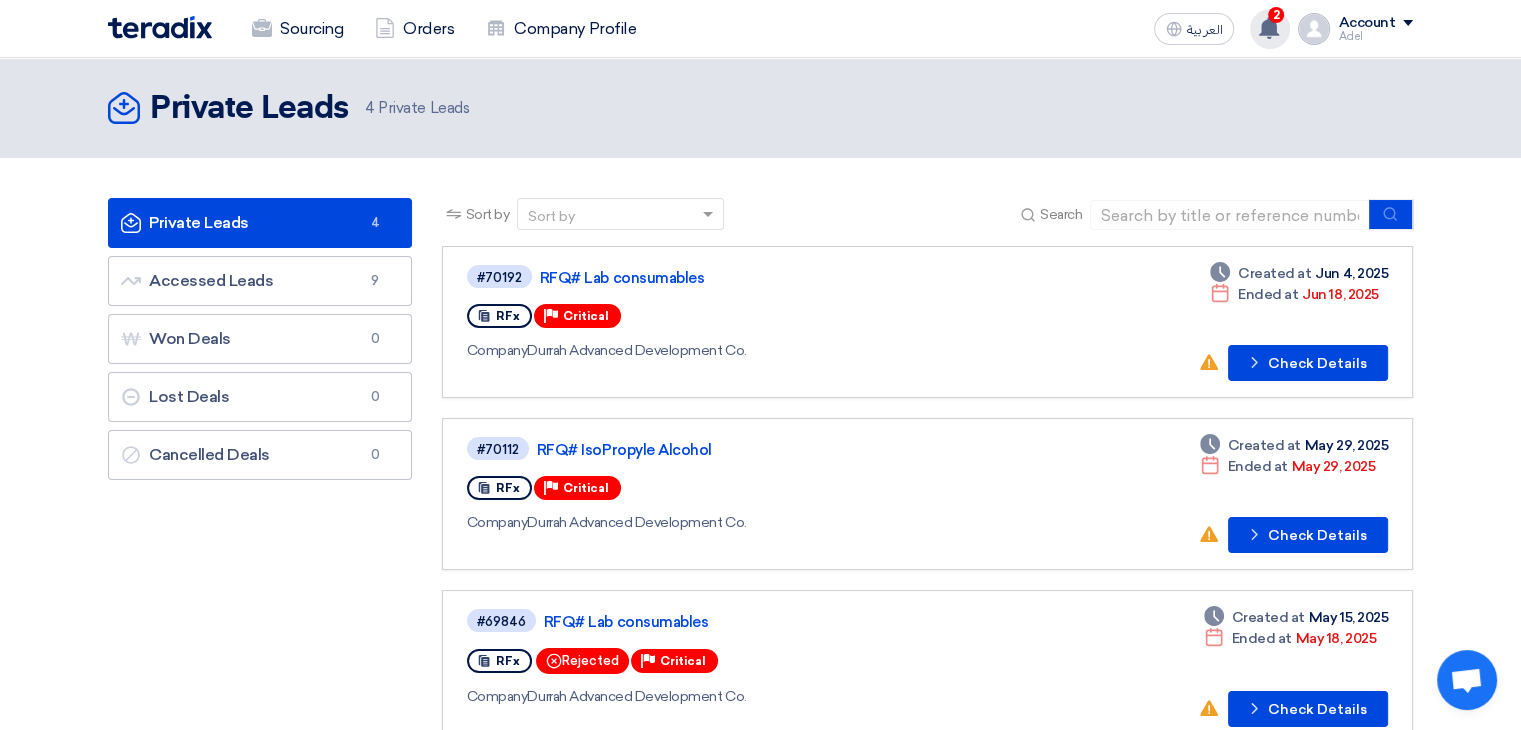 click 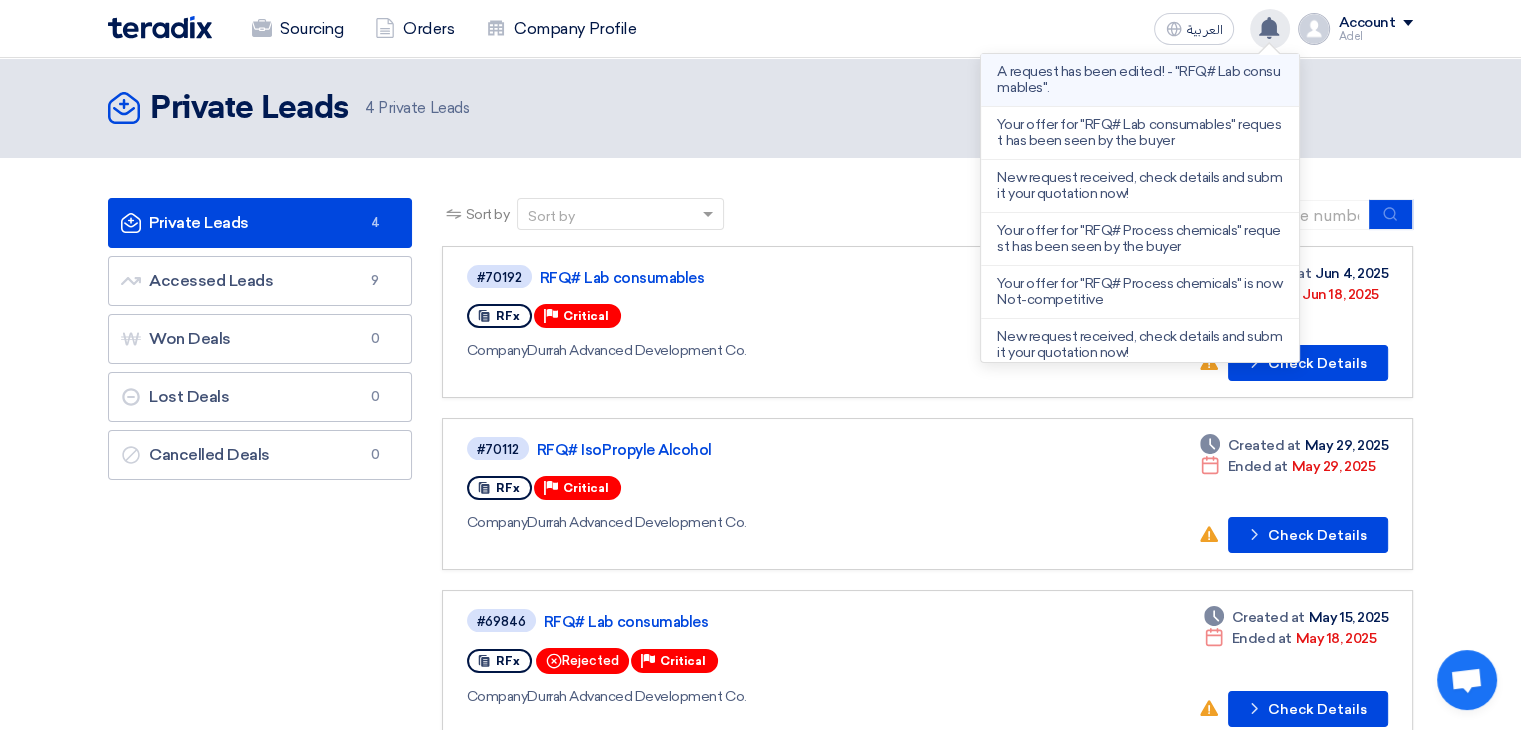 click on "A request has been edited! - "RFQ# Lab consumables"." 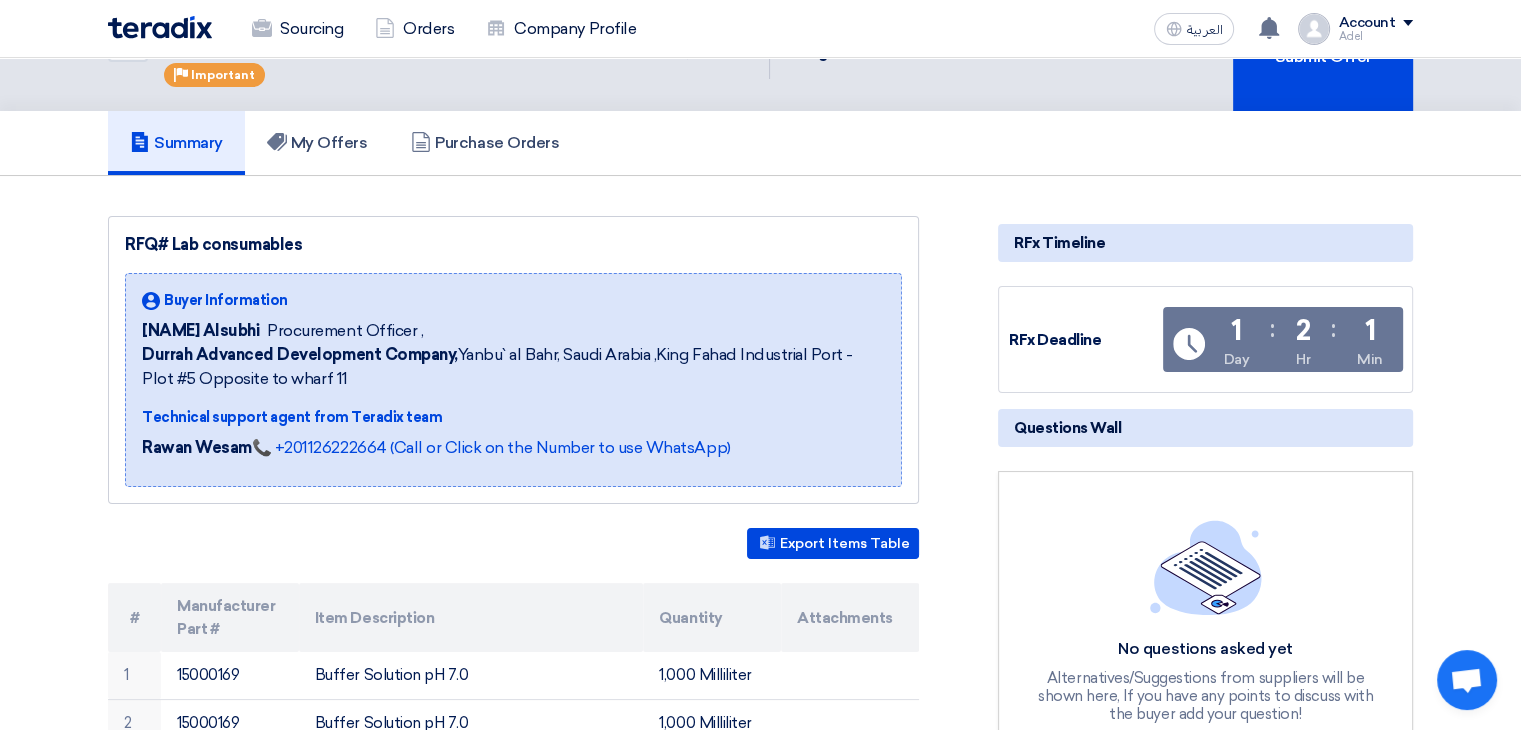 scroll, scrollTop: 0, scrollLeft: 0, axis: both 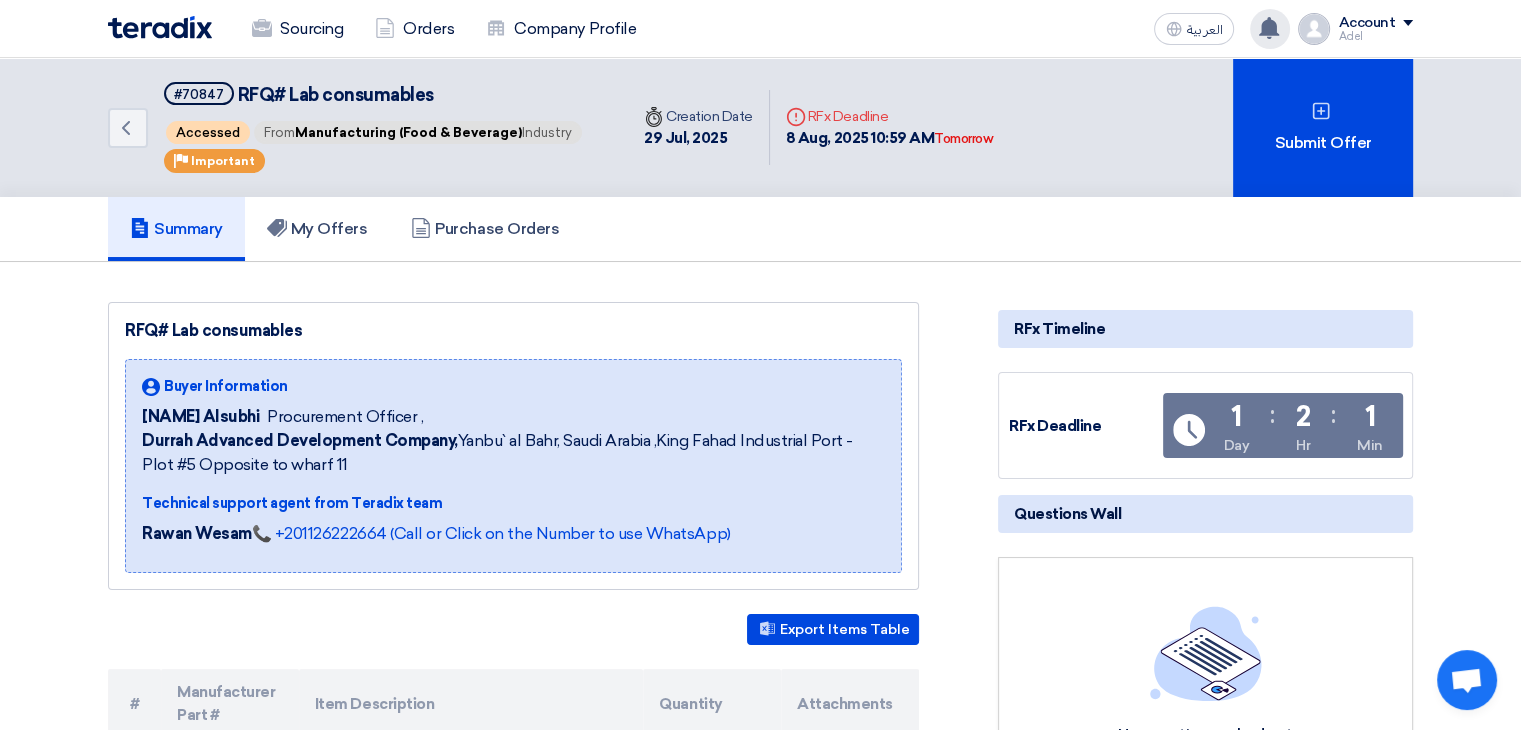 click 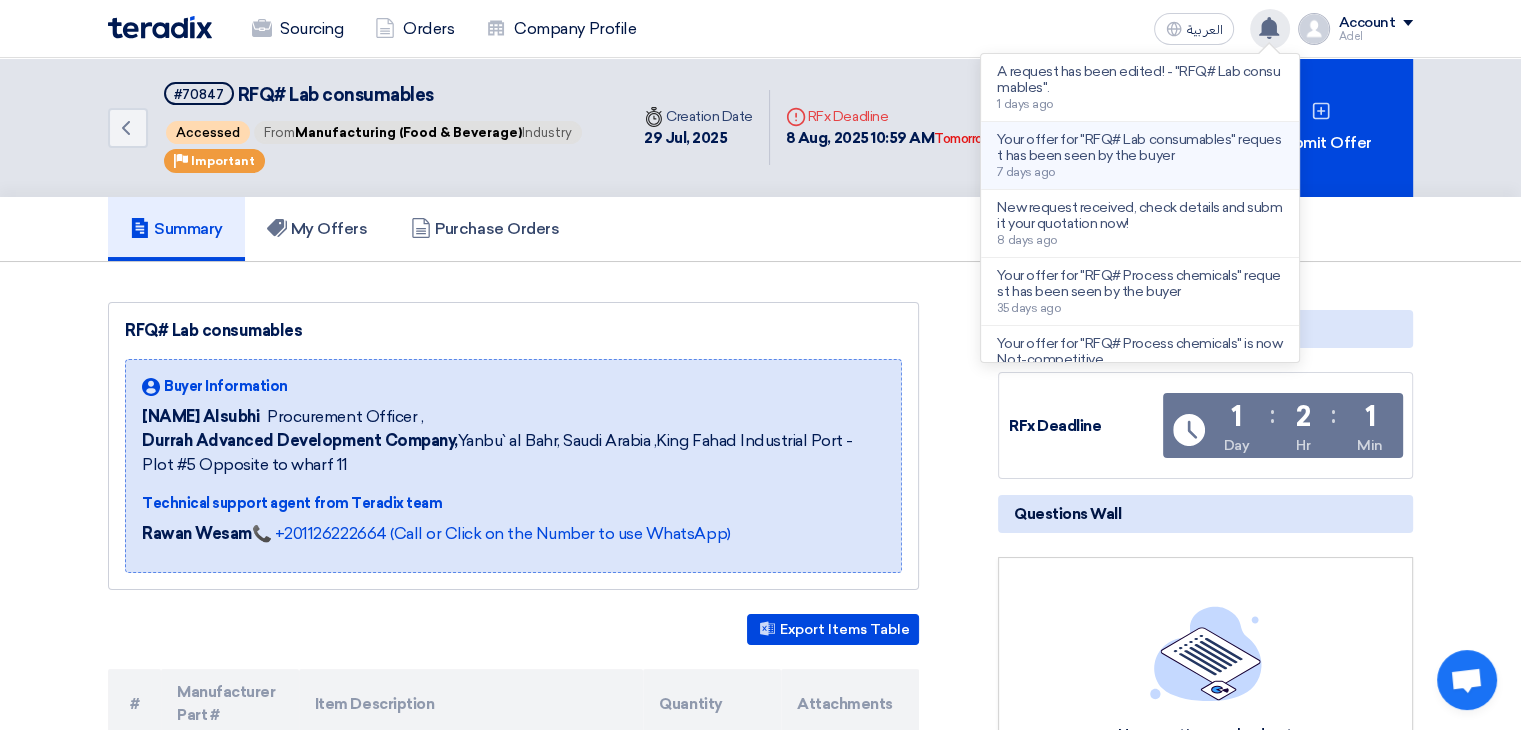 click on "Your offer for "RFQ# Lab consumables" request has been seen by the buyer" 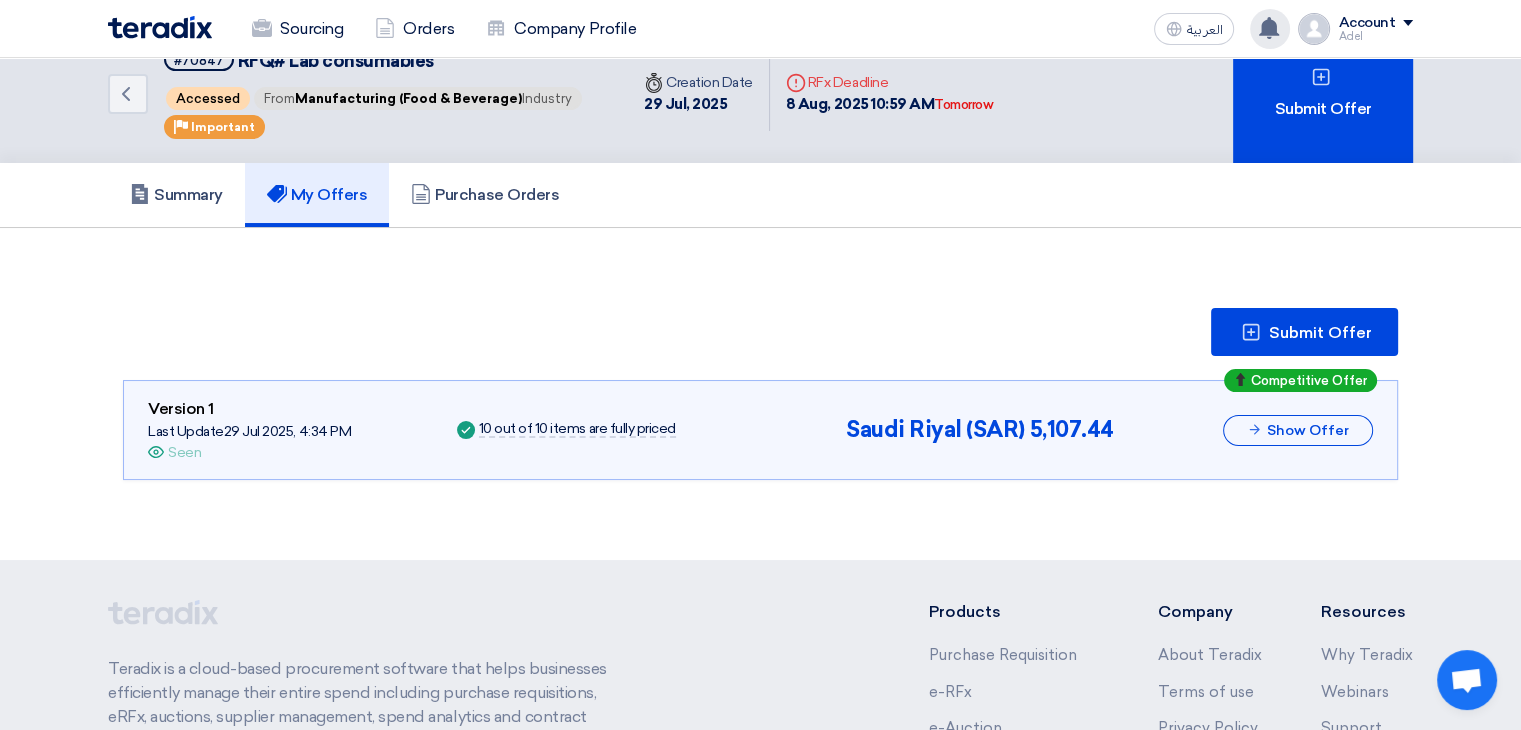 scroll, scrollTop: 0, scrollLeft: 0, axis: both 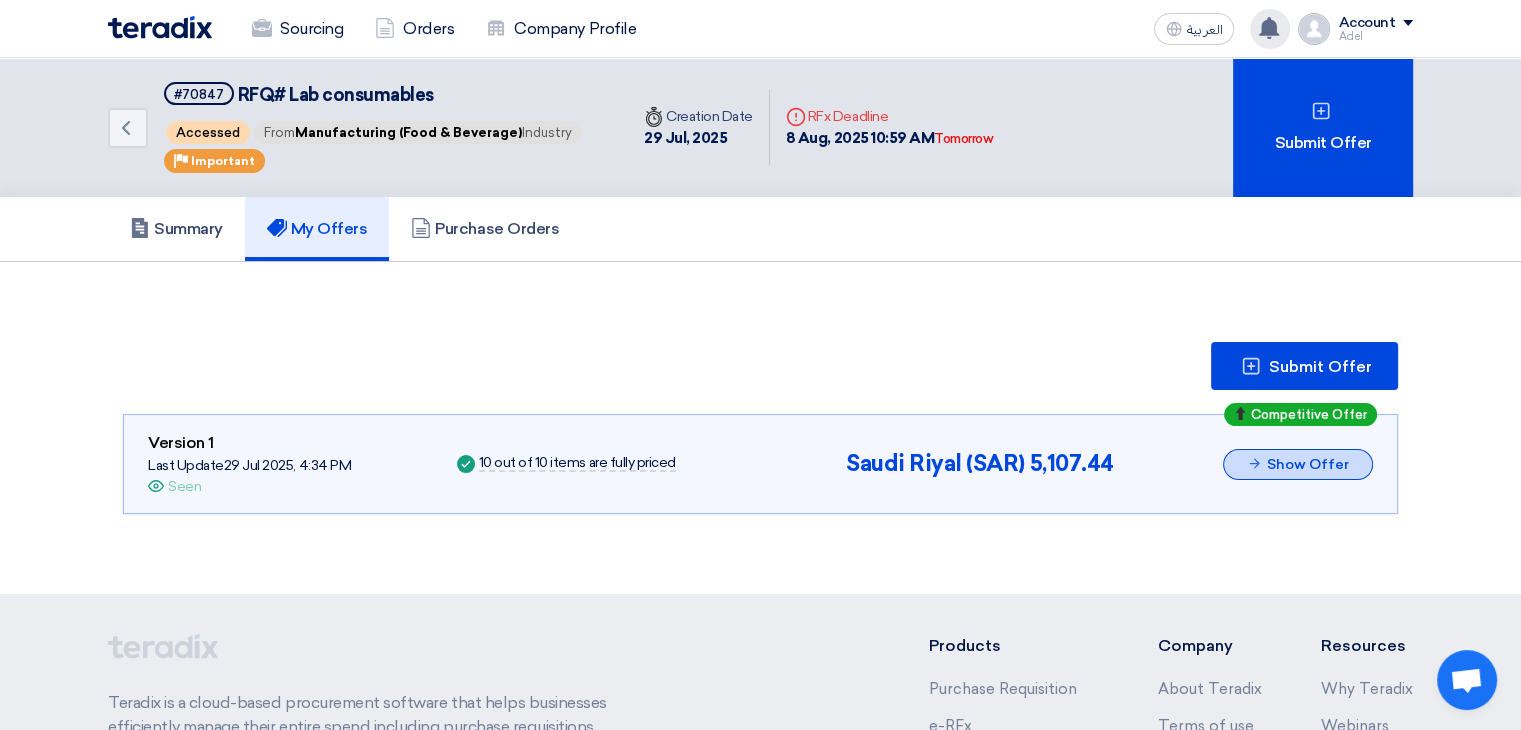 click 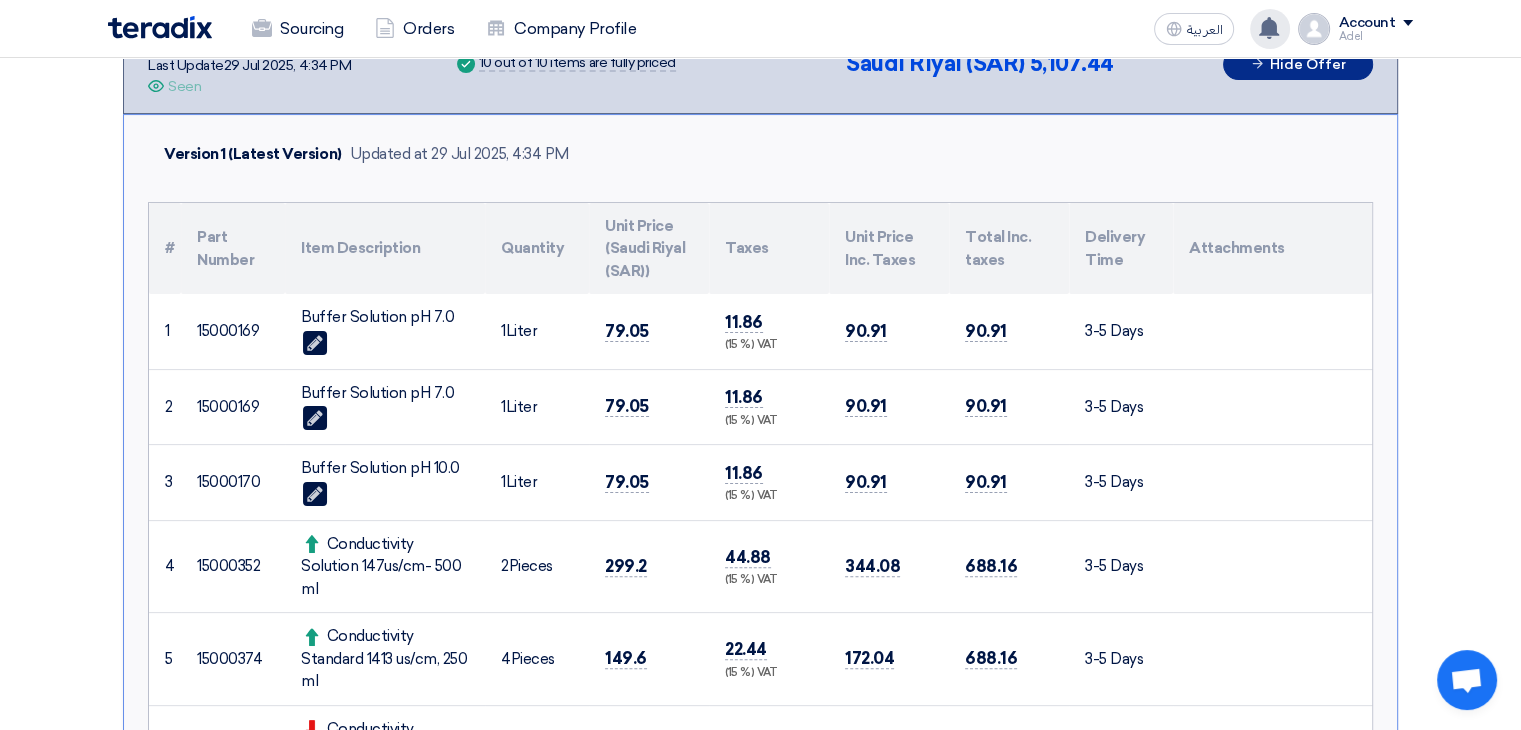 scroll, scrollTop: 0, scrollLeft: 0, axis: both 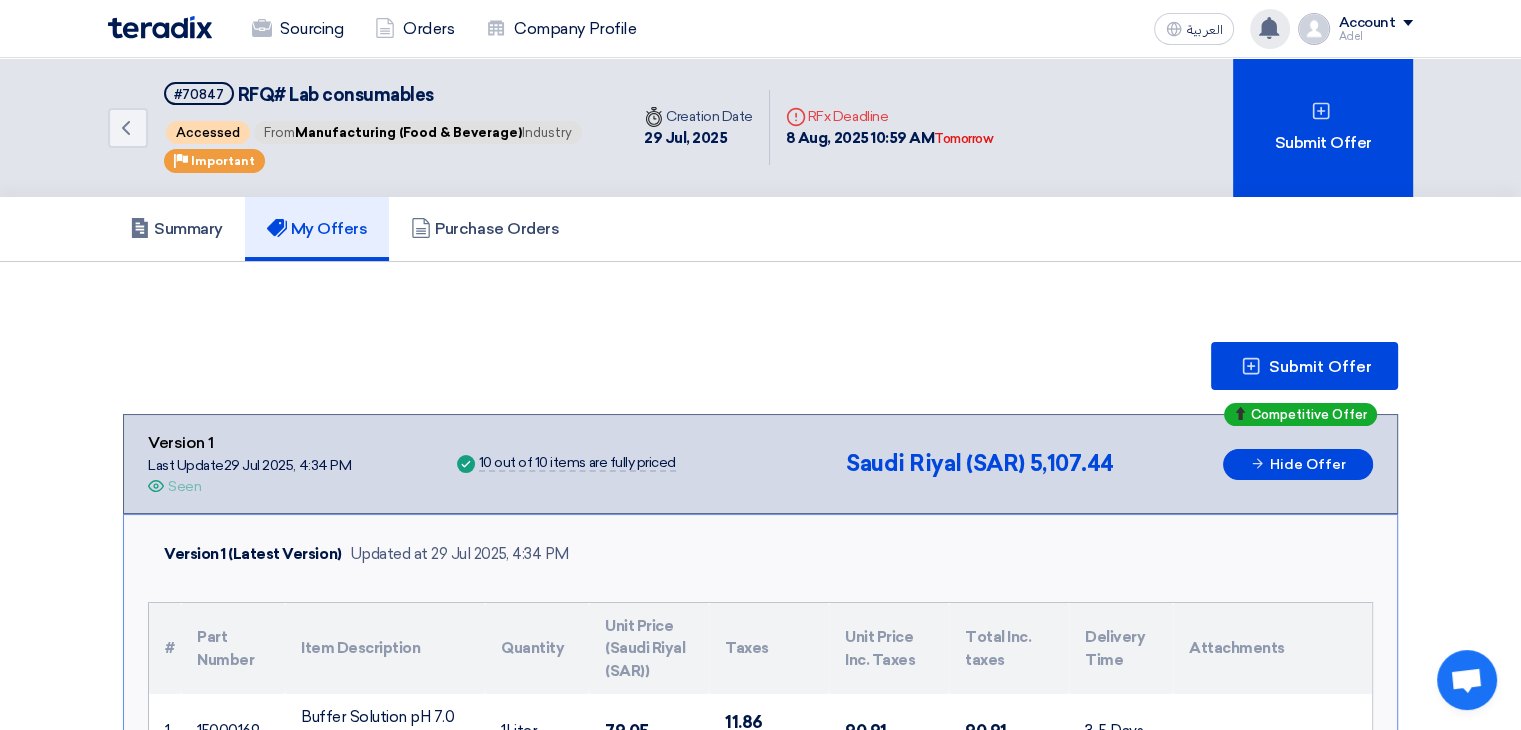 click 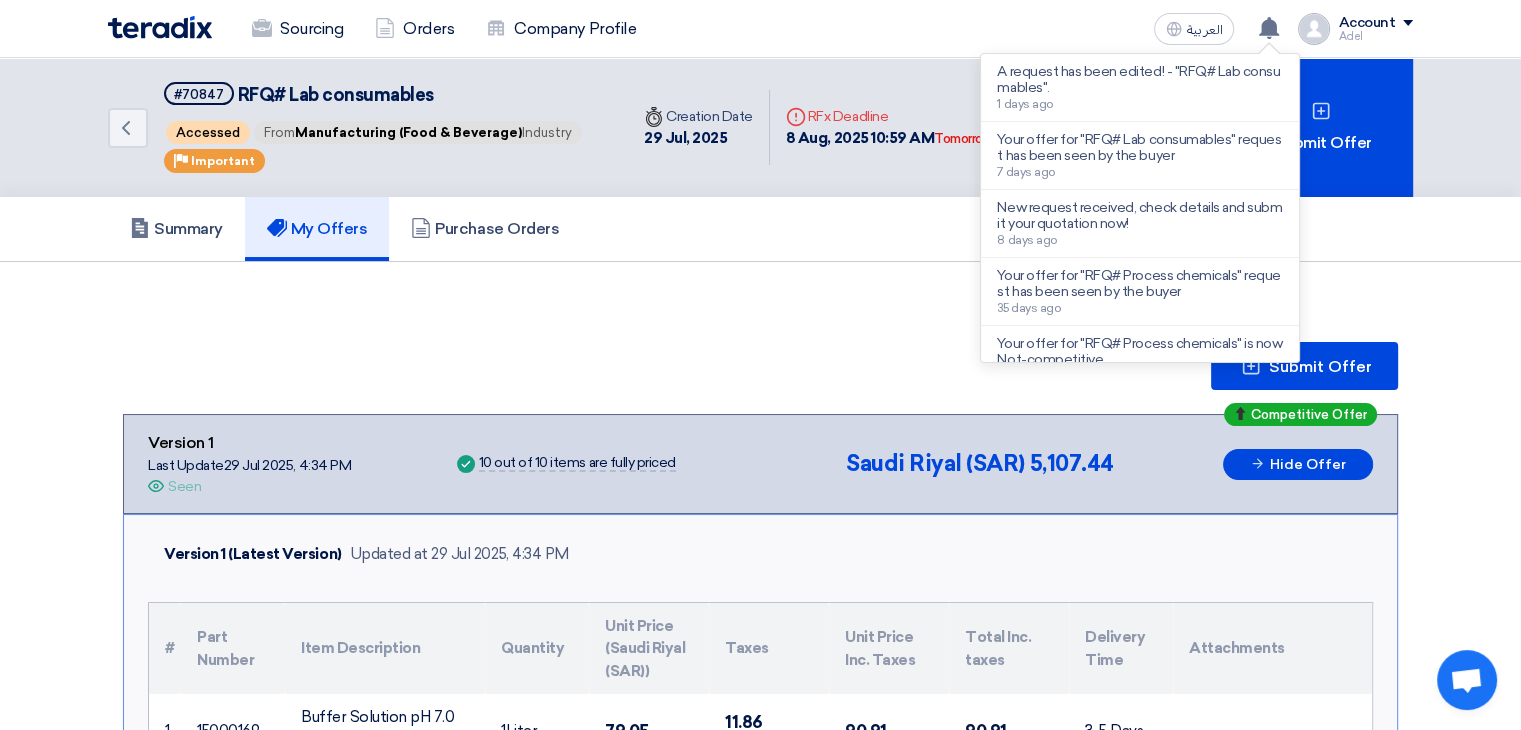 click on "Summary
My Offers
Purchase Orders" 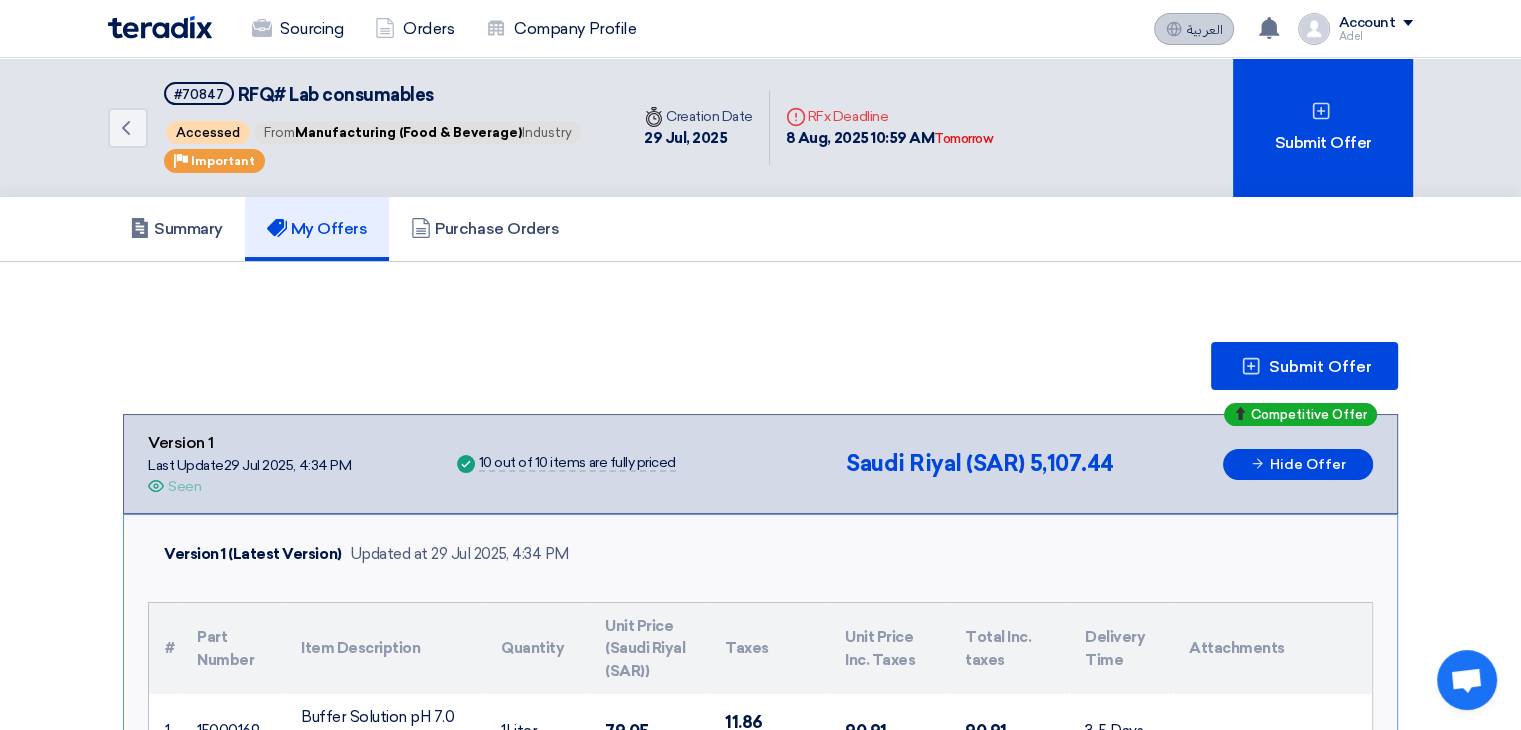 click on "العربية
ع" 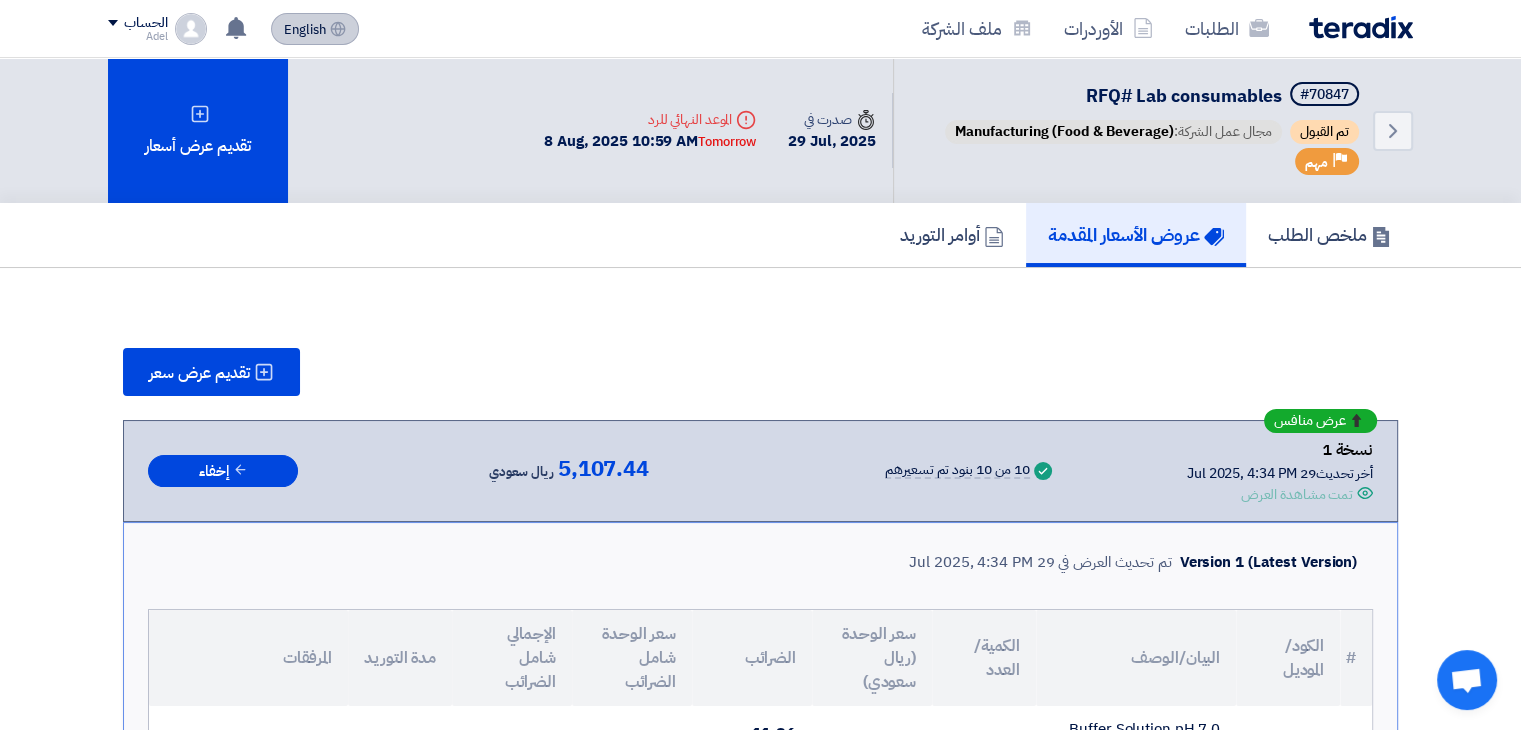 click on "English
EN" 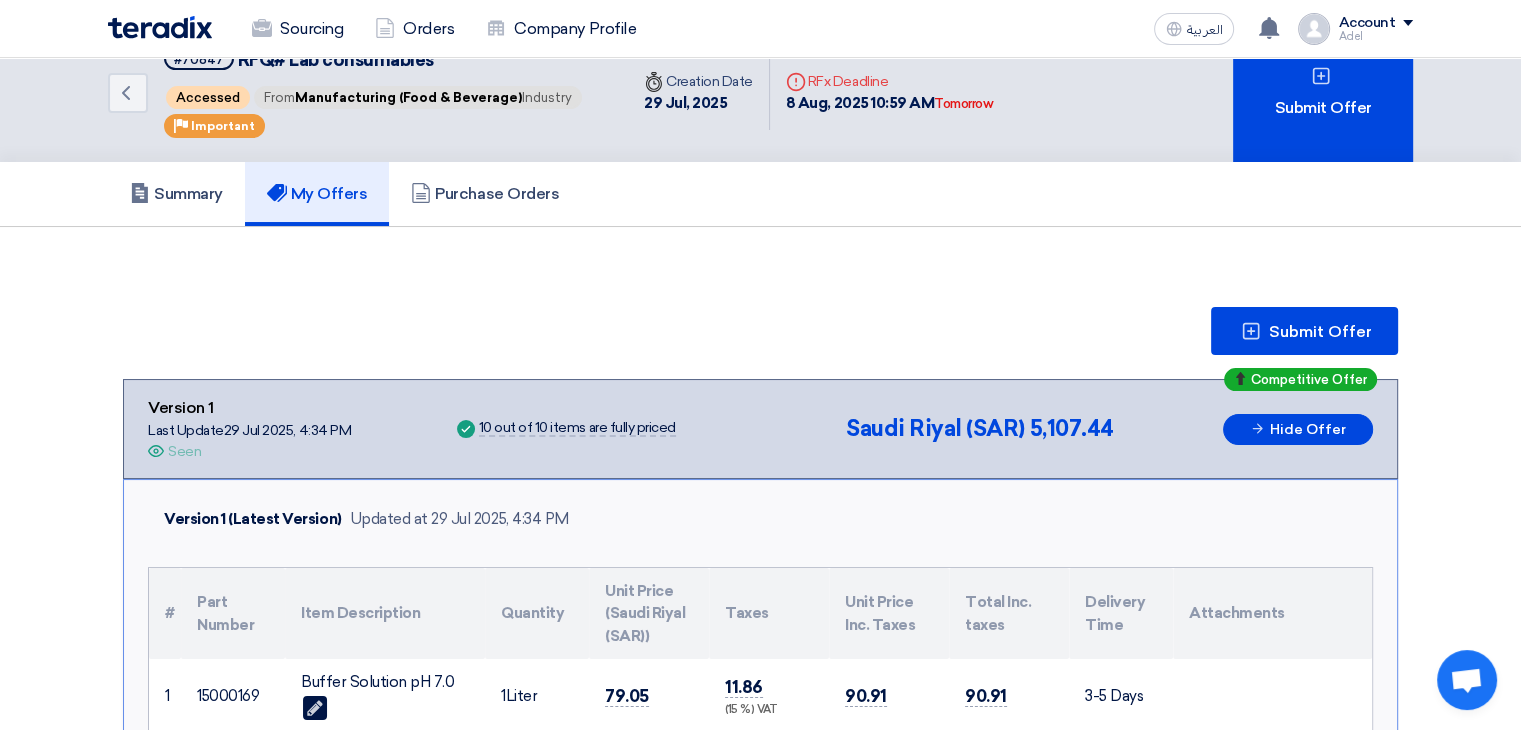 scroll, scrollTop: 0, scrollLeft: 0, axis: both 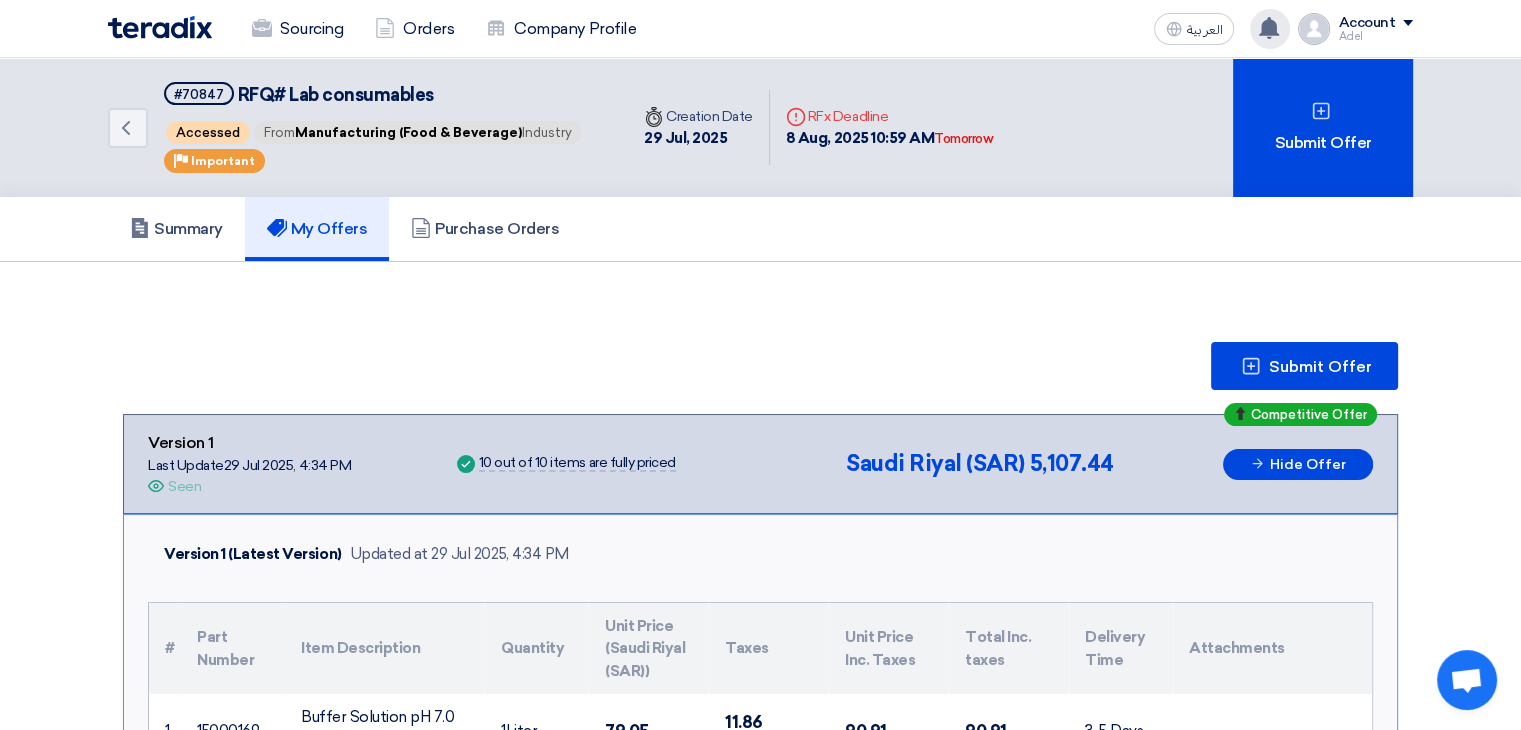click 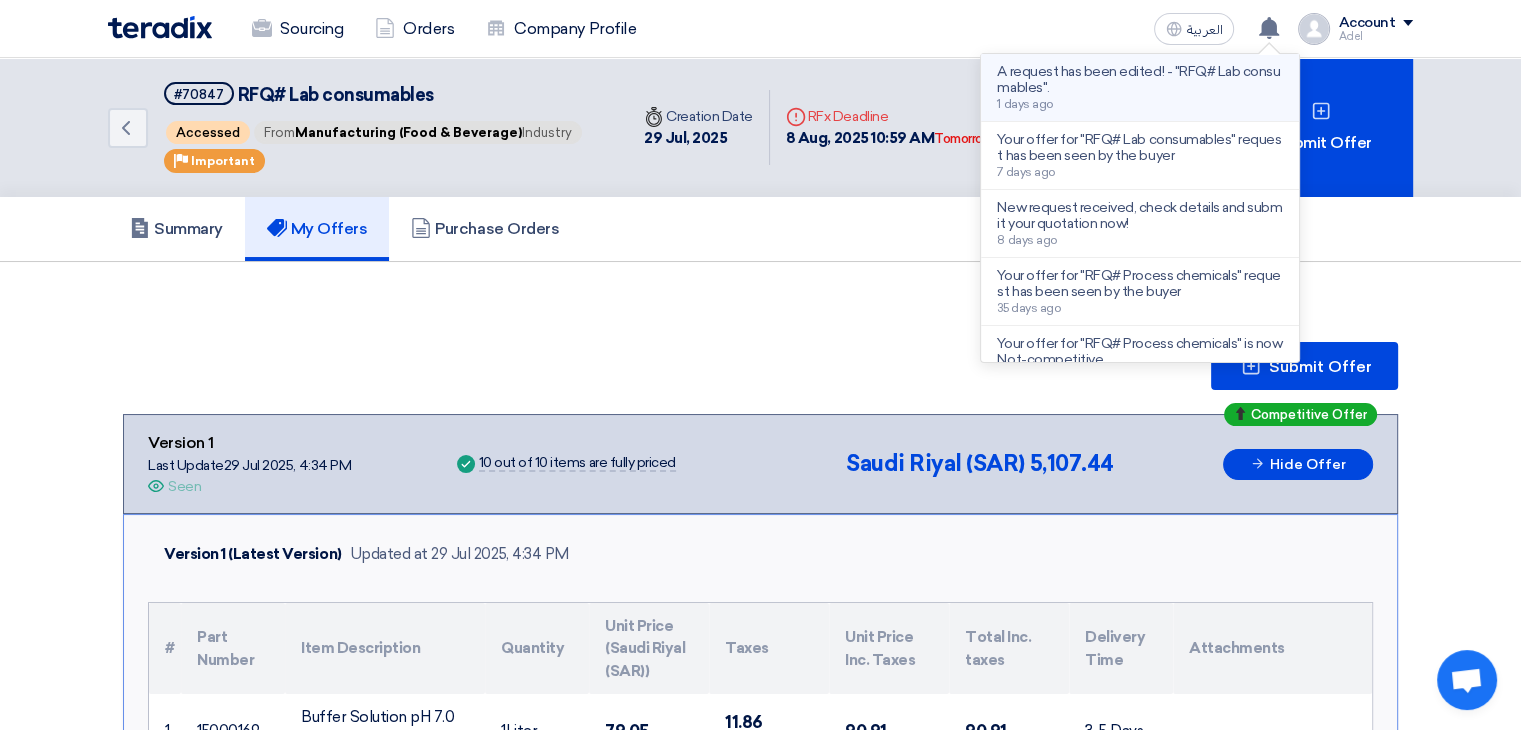 click on "A request has been edited! - "RFQ# Lab consumables".
1 days ago" 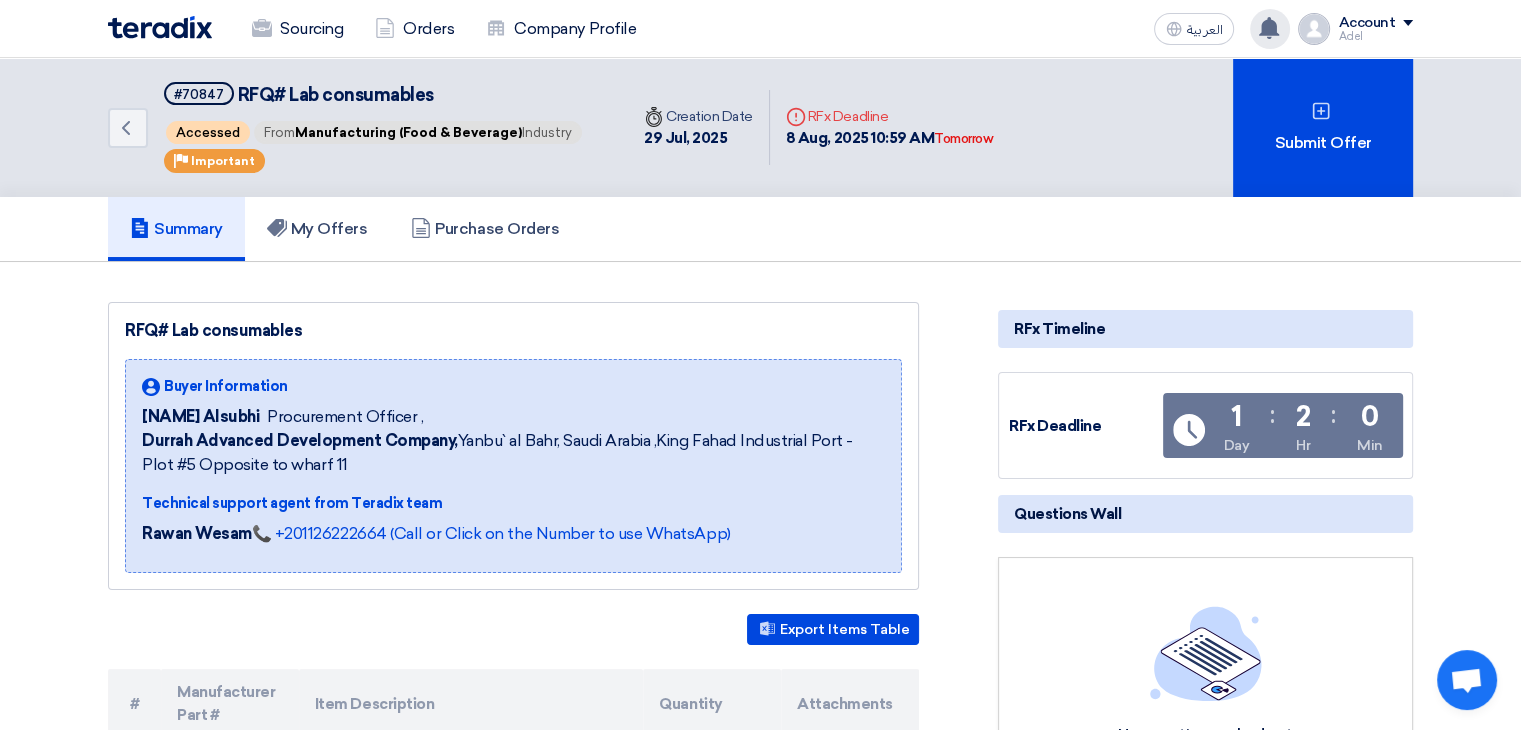 click on "A request has been edited! - "RFQ# Lab consumables".
1 days ago
Your offer for "RFQ# Lab consumables" request has been seen by the buyer
7 days ago
New request received, check details and submit your quotation now!" 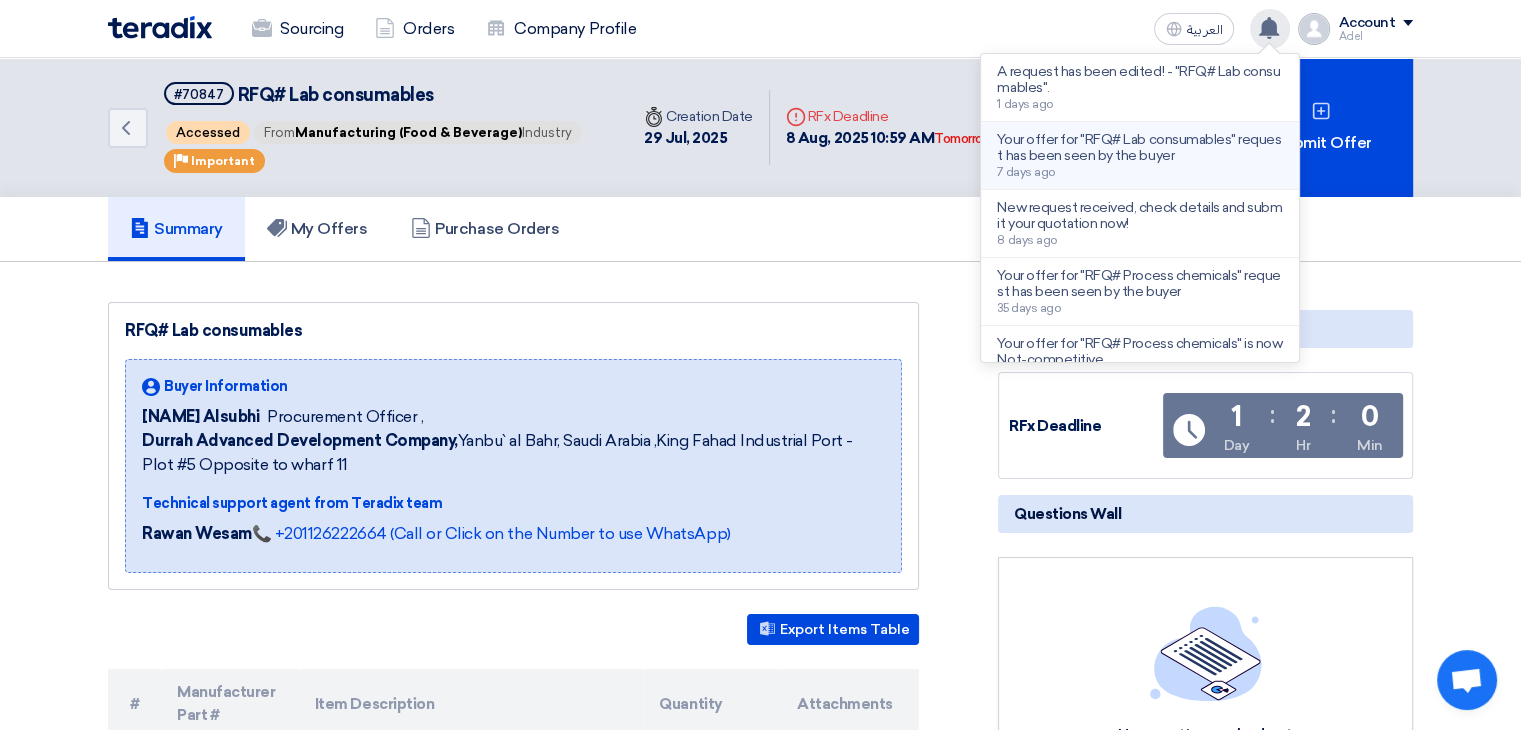 click on "Your offer for "RFQ# Lab consumables" request has been seen by the buyer" 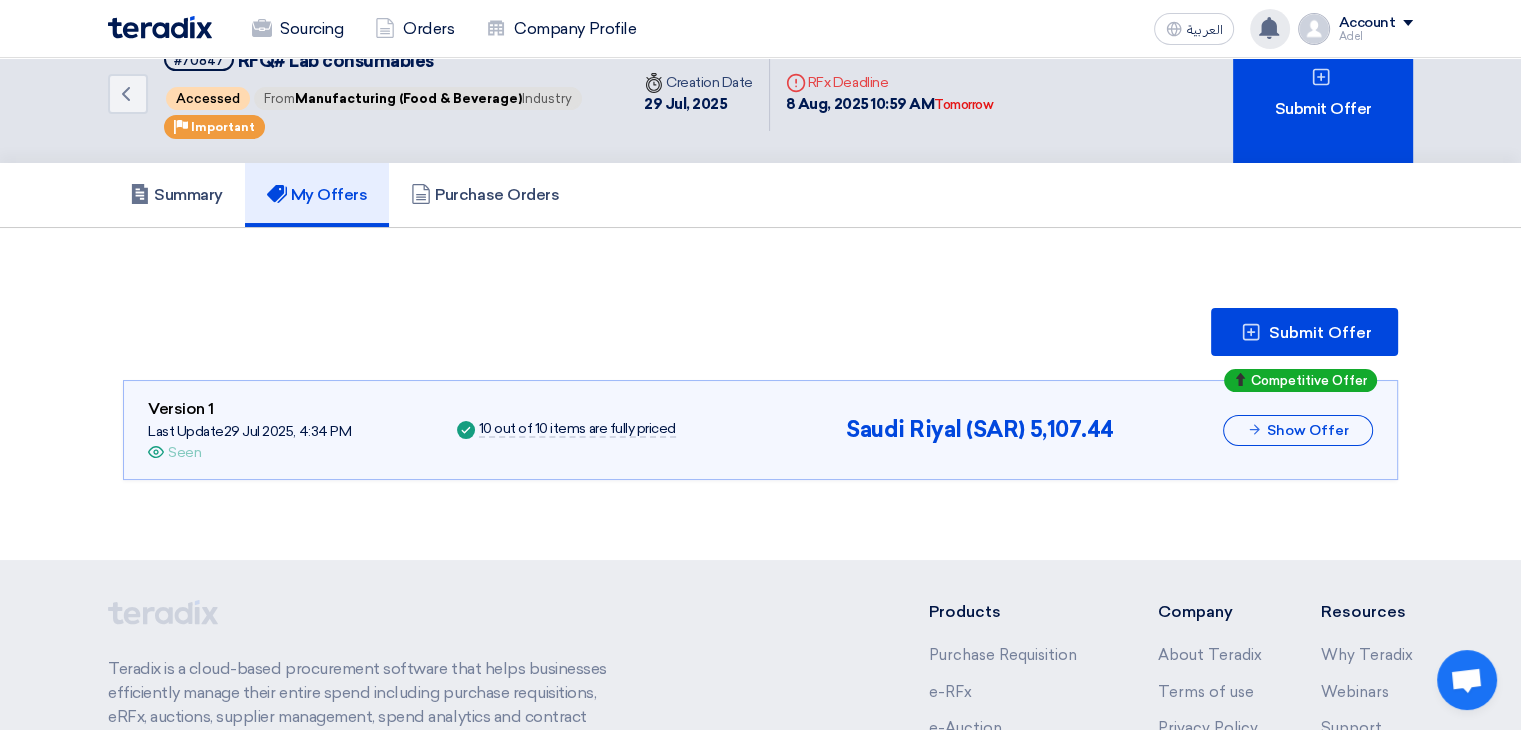 scroll, scrollTop: 0, scrollLeft: 0, axis: both 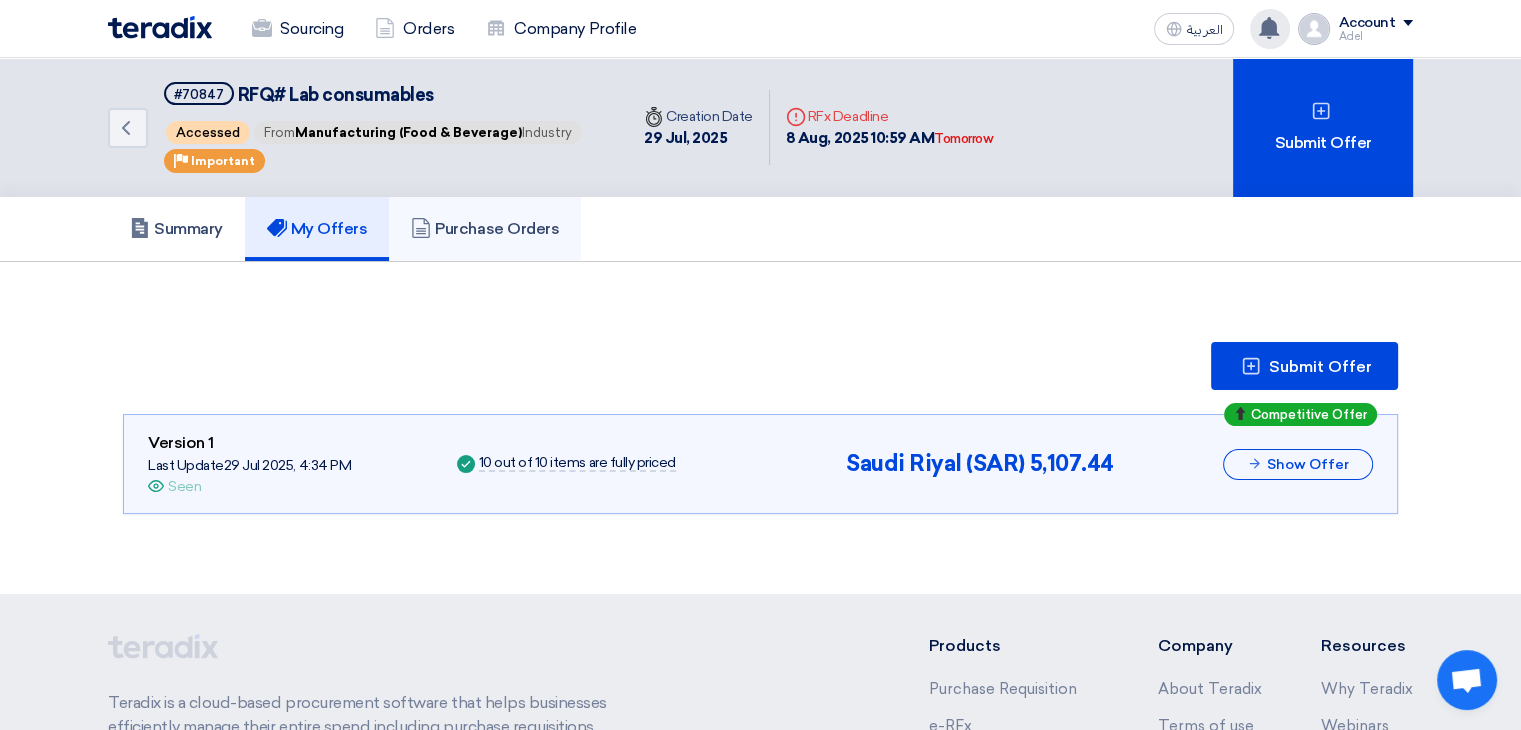 click on "Purchase Orders" 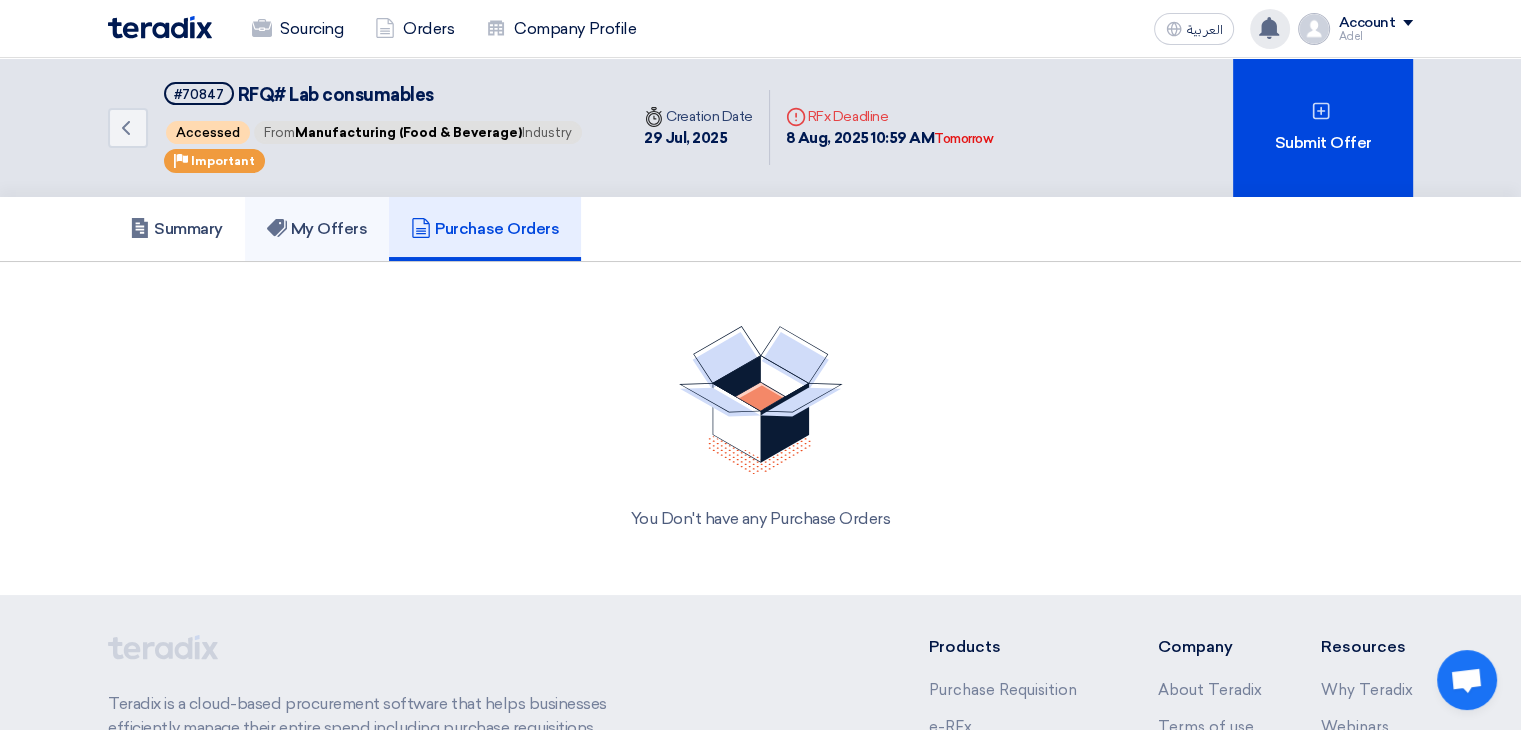 click on "My Offers" 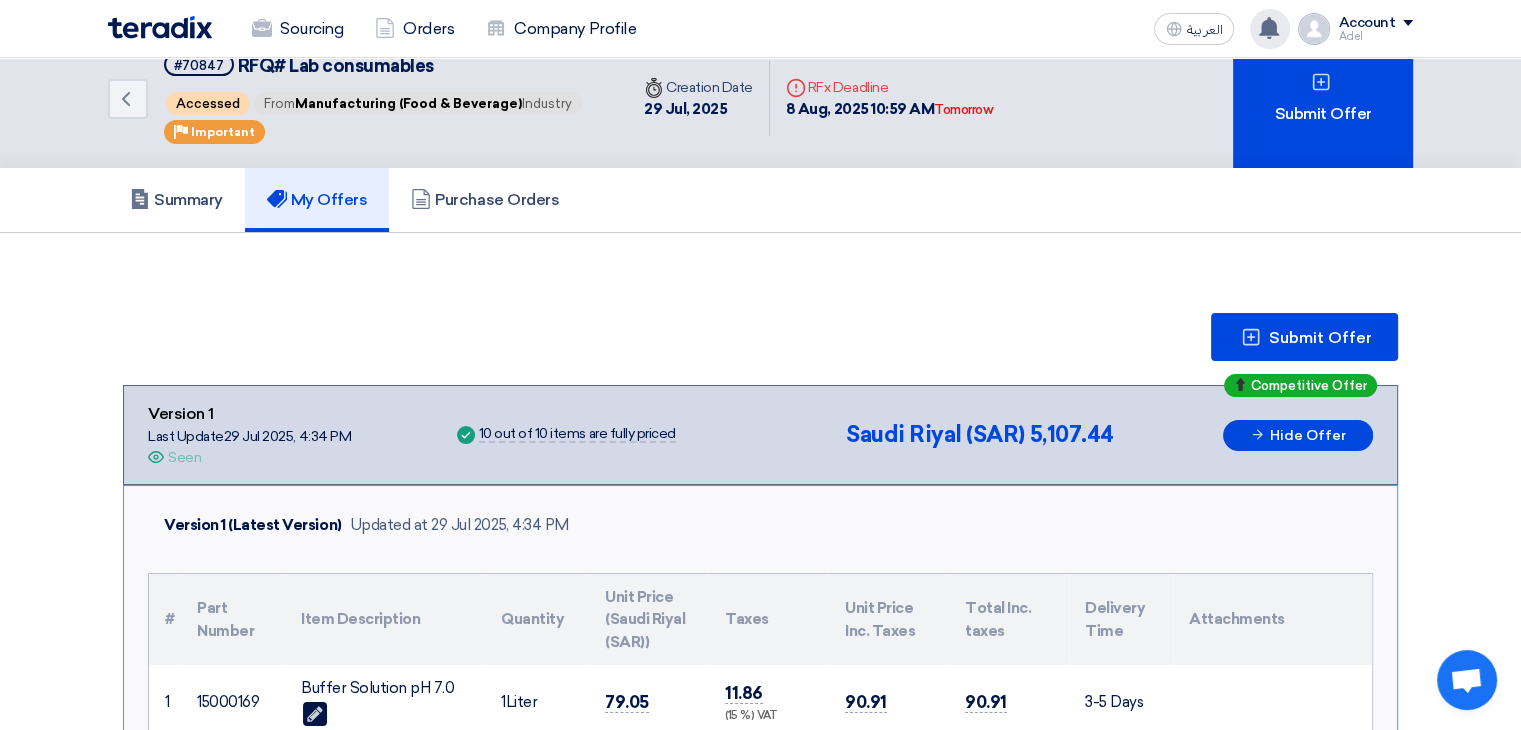 scroll, scrollTop: 0, scrollLeft: 0, axis: both 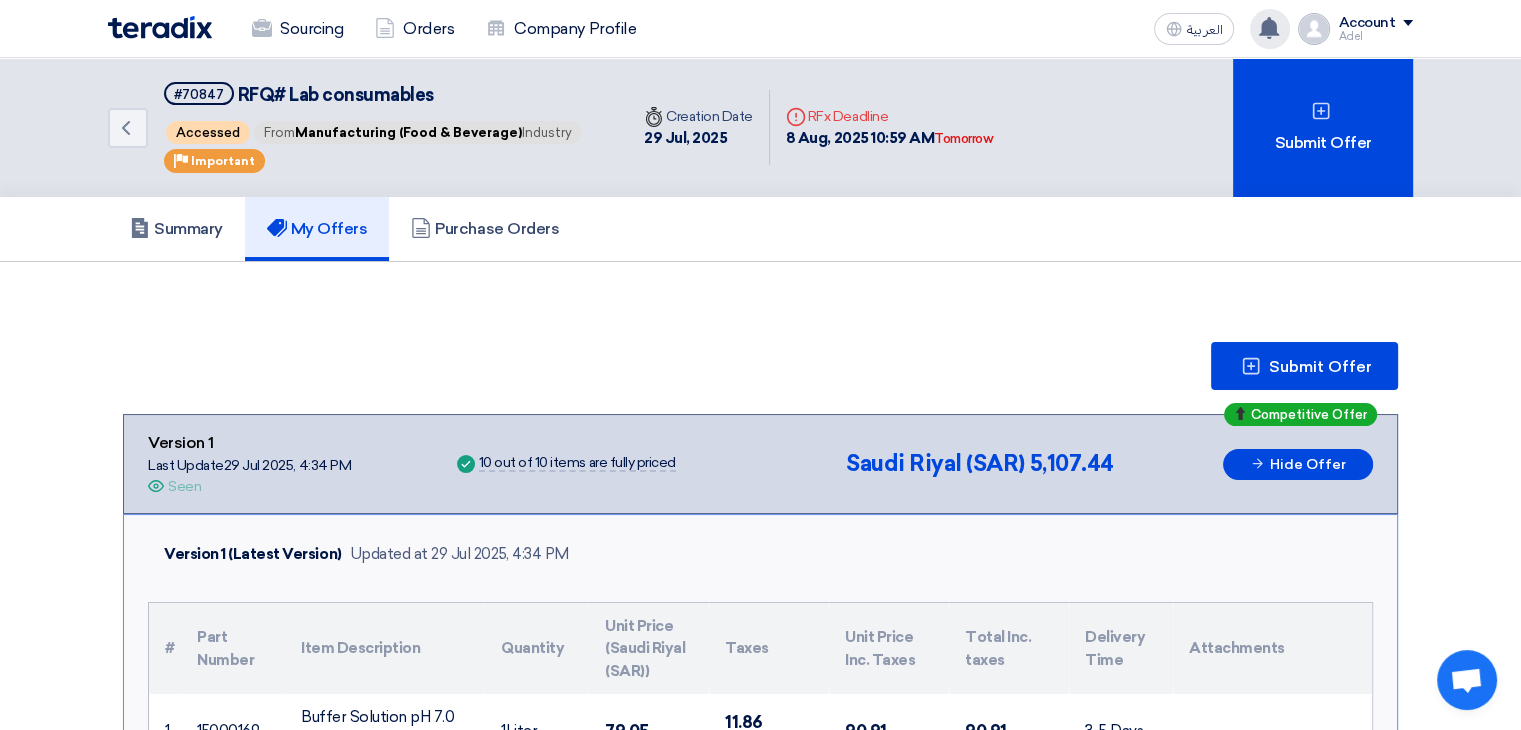 click on "A request has been edited! - "RFQ# Lab consumables".
1 days ago
Your offer for "RFQ# Lab consumables" request has been seen by the buyer
7 days ago
New request received, check details and submit your quotation now!" 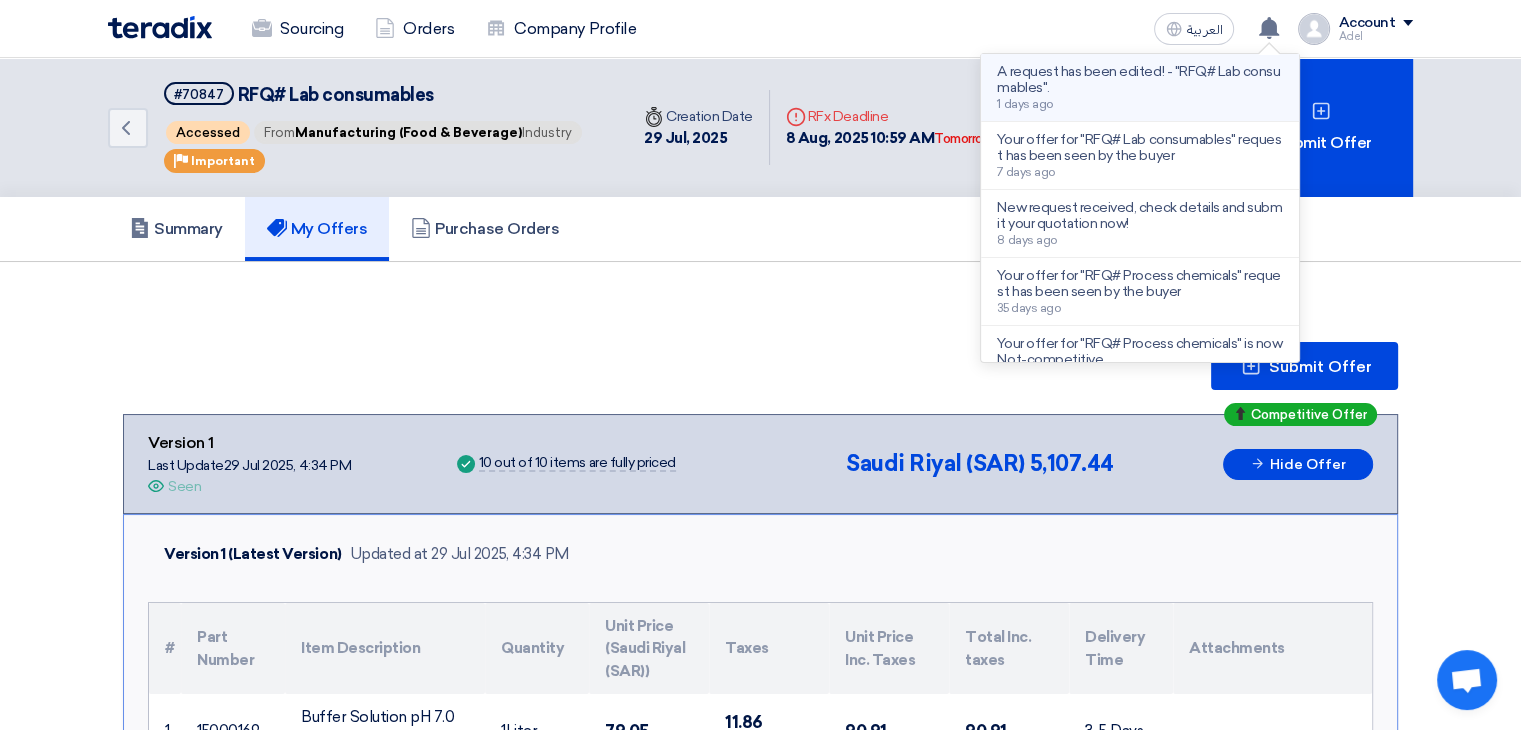 click on "A request has been edited! - "RFQ# Lab consumables".
1 days ago" 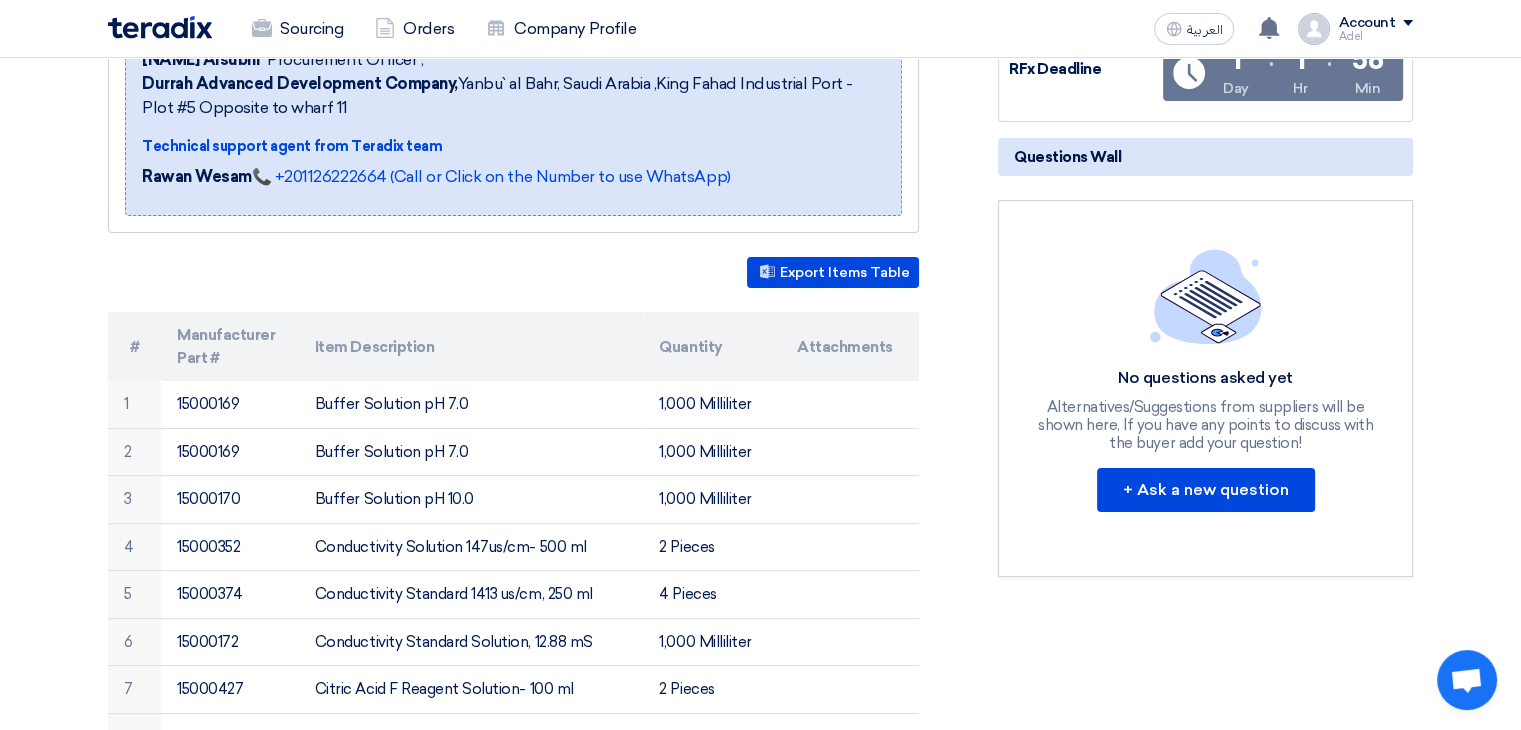 scroll, scrollTop: 100, scrollLeft: 0, axis: vertical 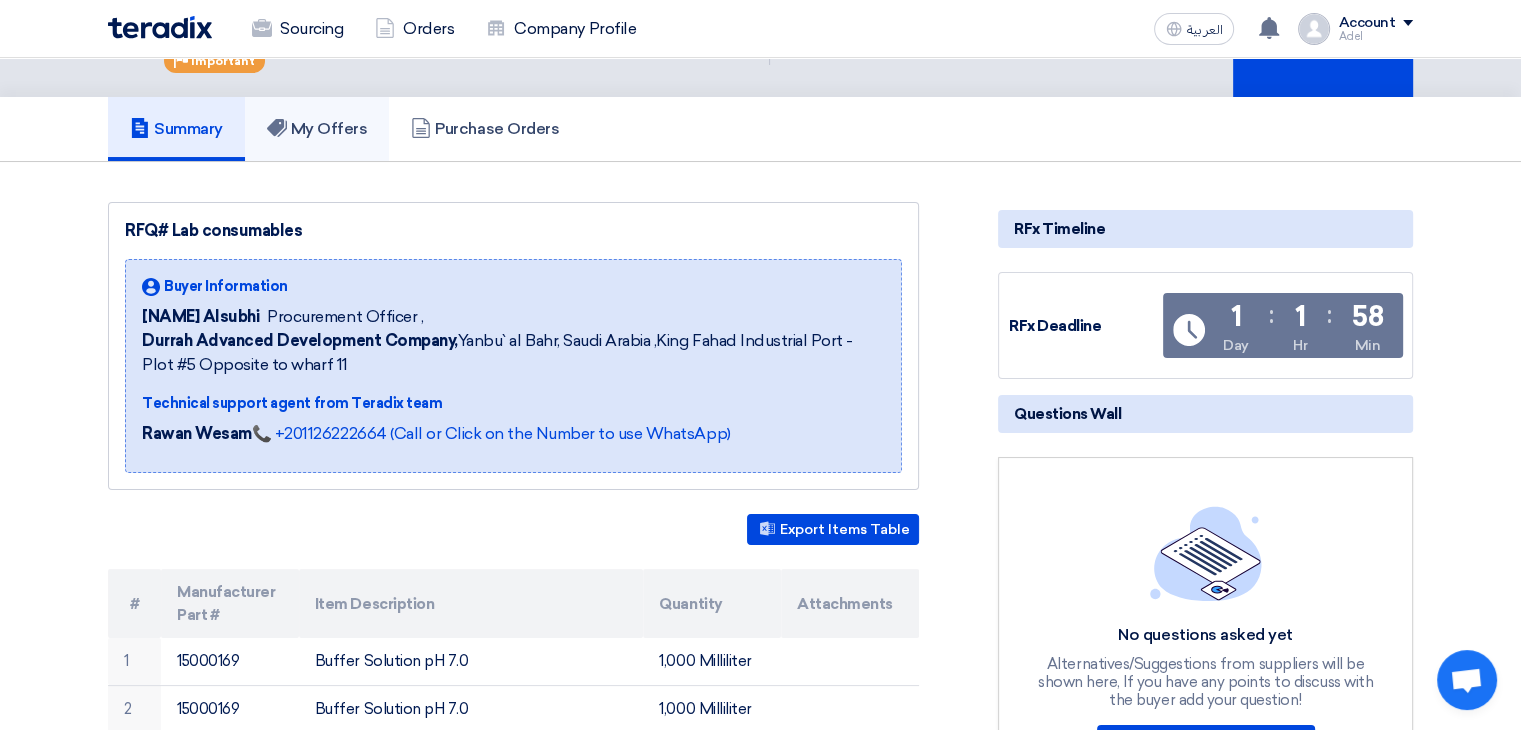 click on "My Offers" 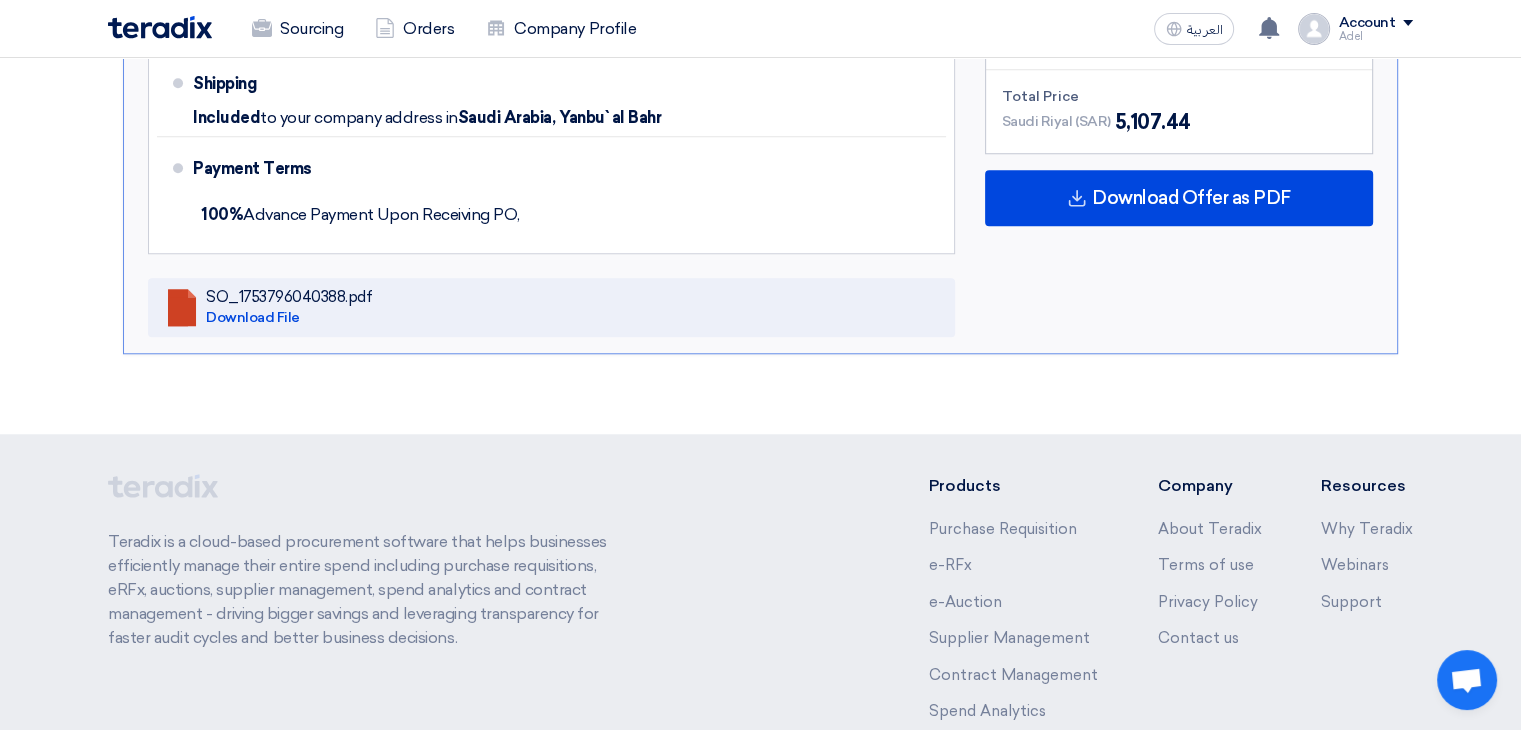 scroll, scrollTop: 1800, scrollLeft: 0, axis: vertical 